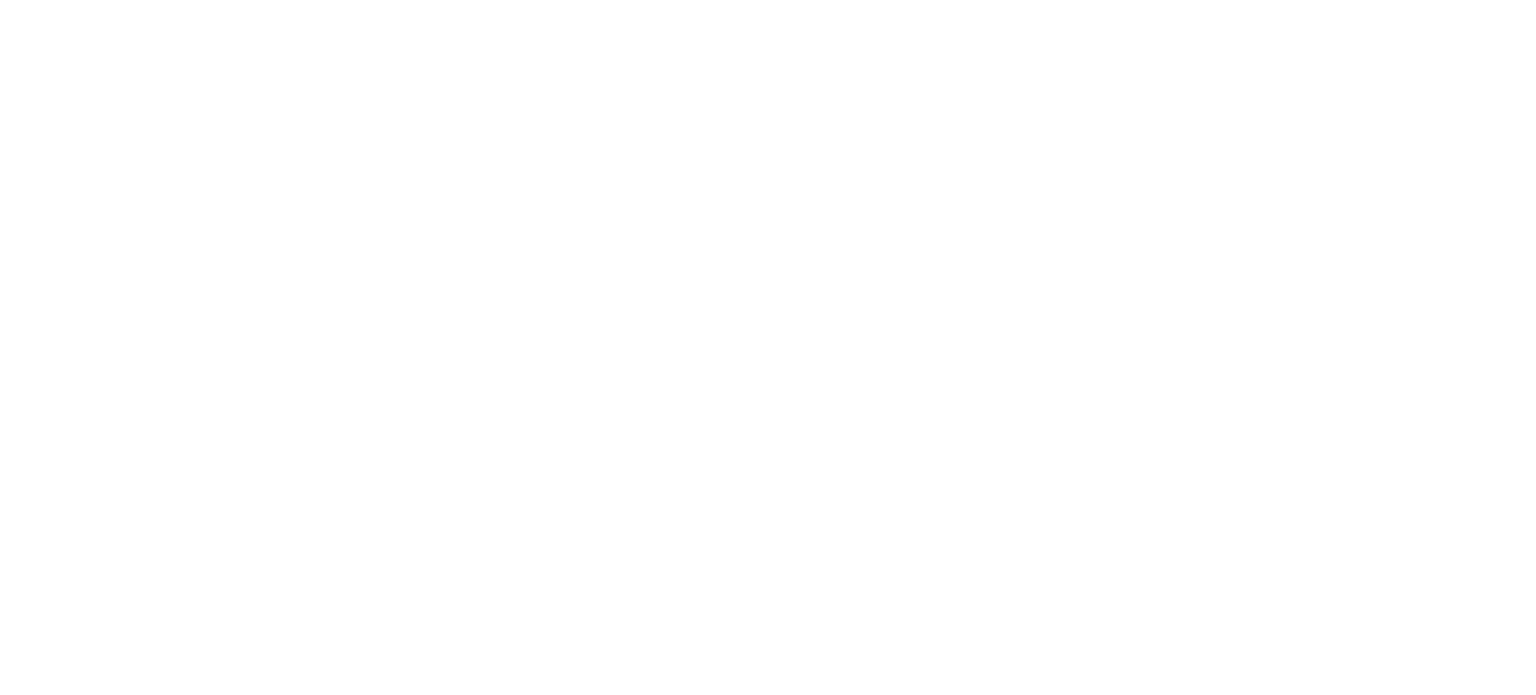 scroll, scrollTop: 0, scrollLeft: 0, axis: both 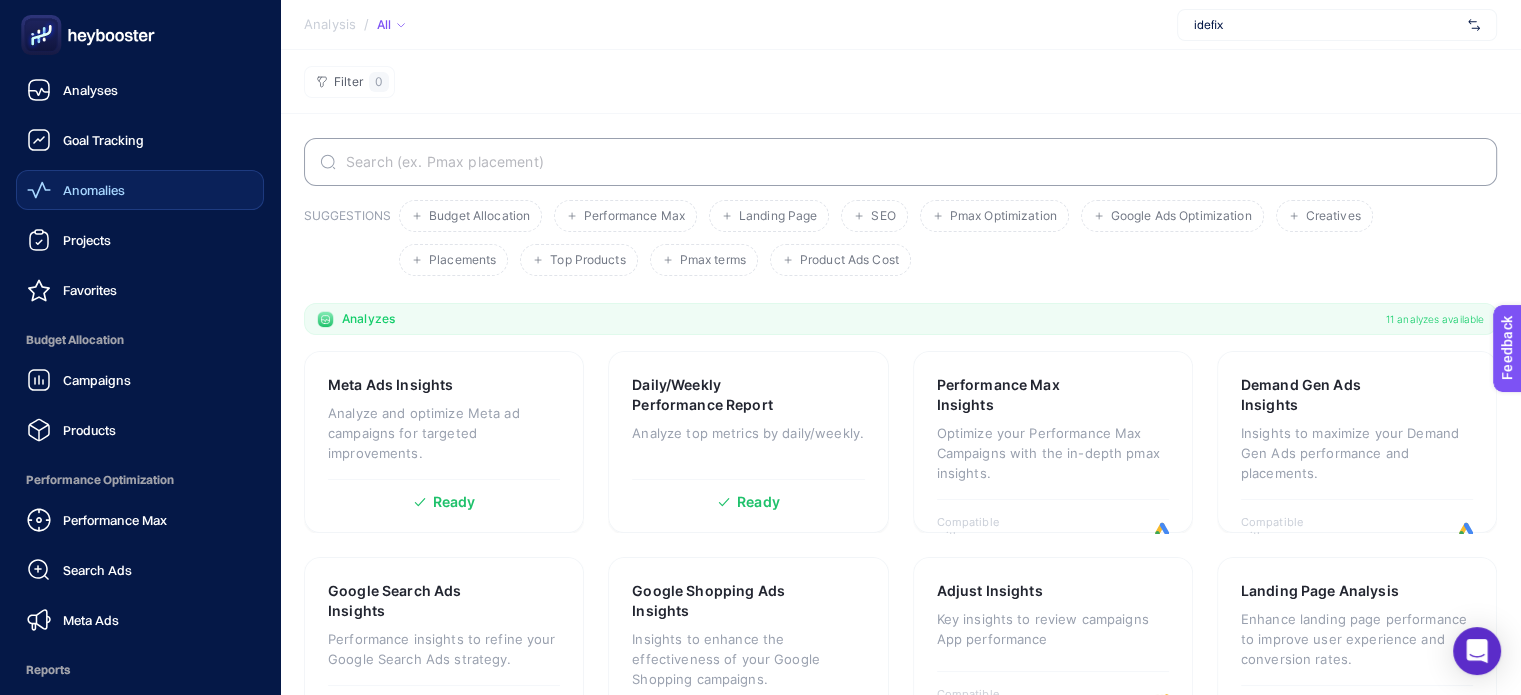click on "Anomalies" at bounding box center [94, 190] 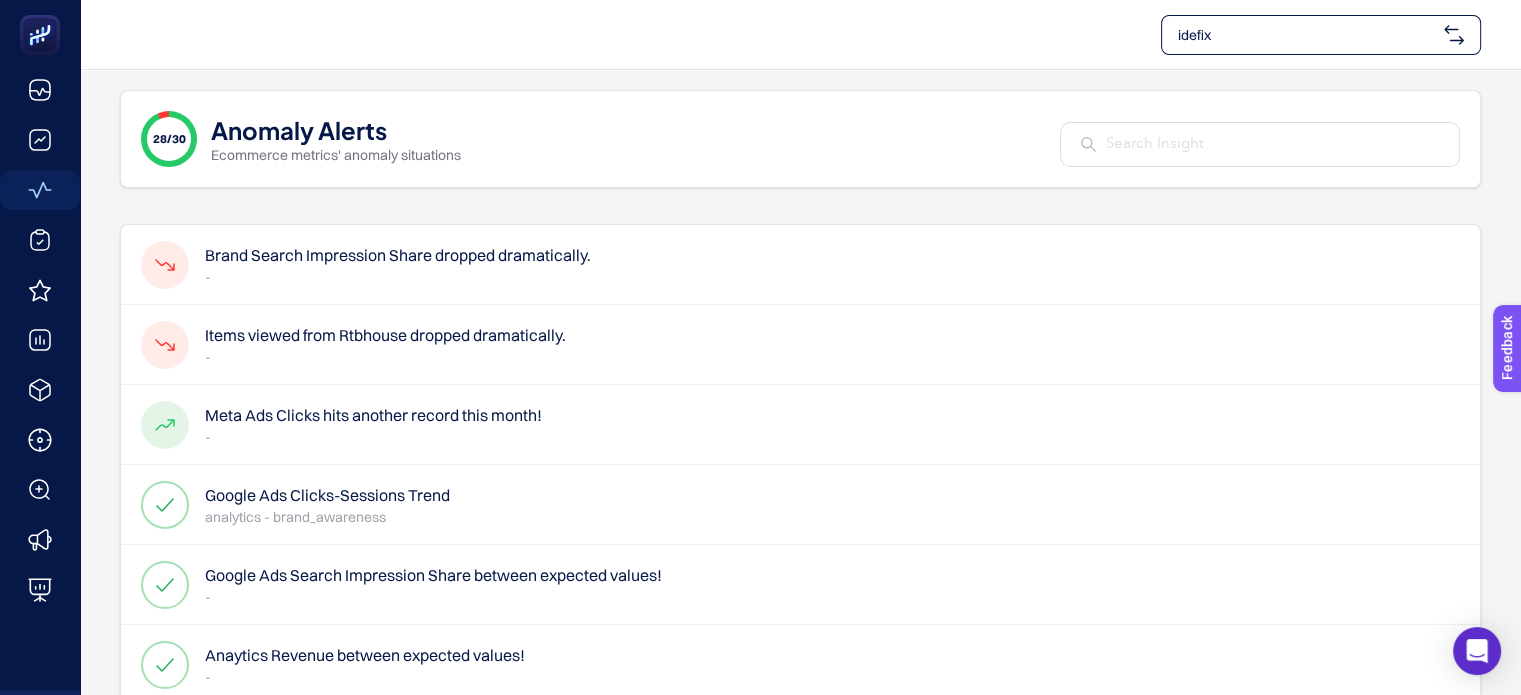 click on "Brand Search Impression Share dropped dramatically." at bounding box center [398, 255] 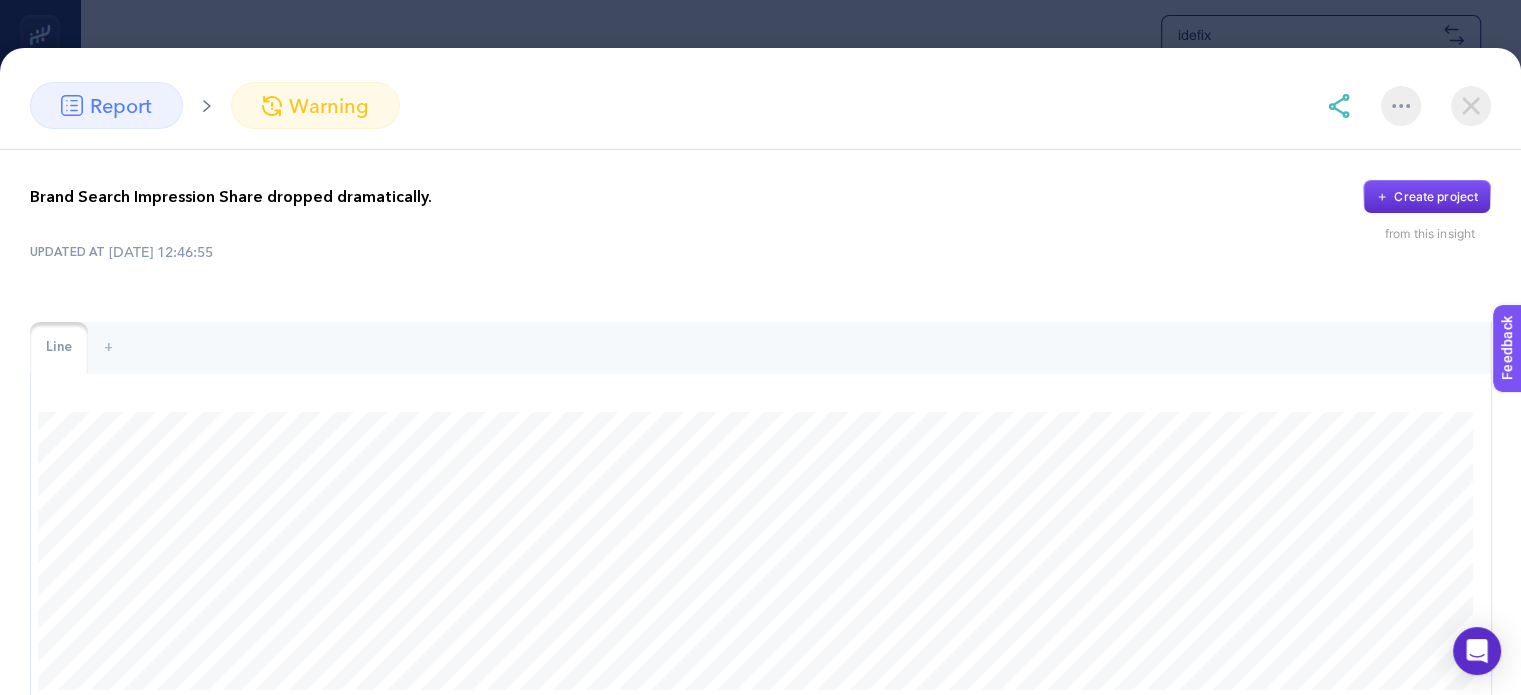 scroll, scrollTop: 111, scrollLeft: 0, axis: vertical 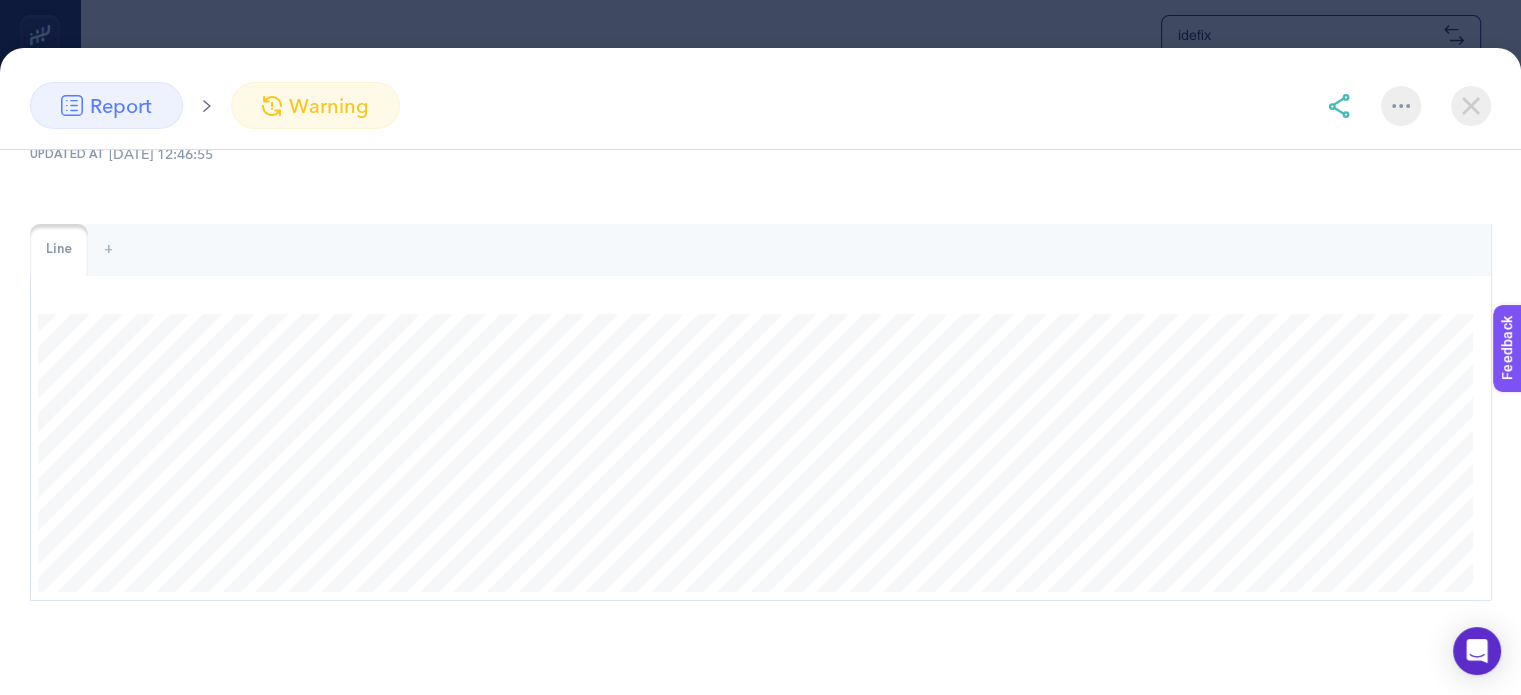 click at bounding box center (1471, 106) 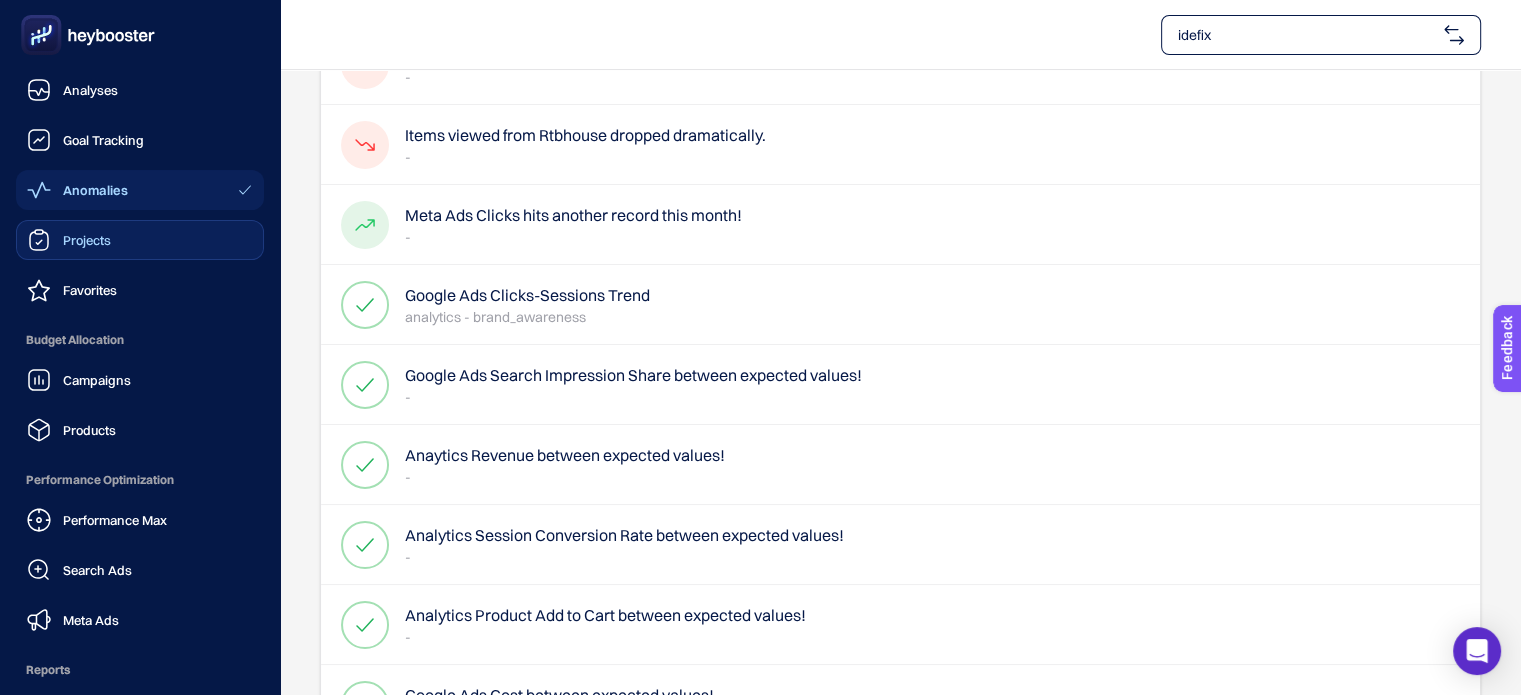 click on "Projects" at bounding box center (87, 240) 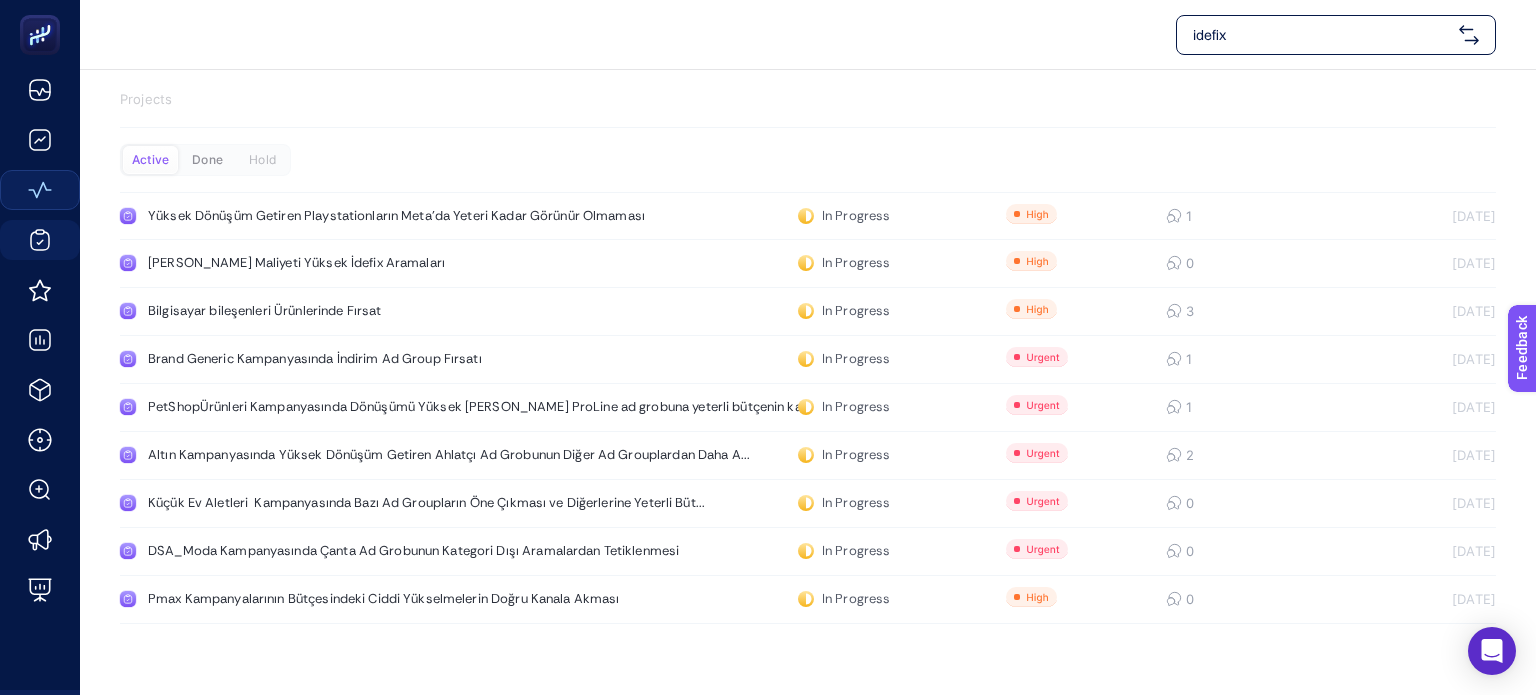 click on "Done" 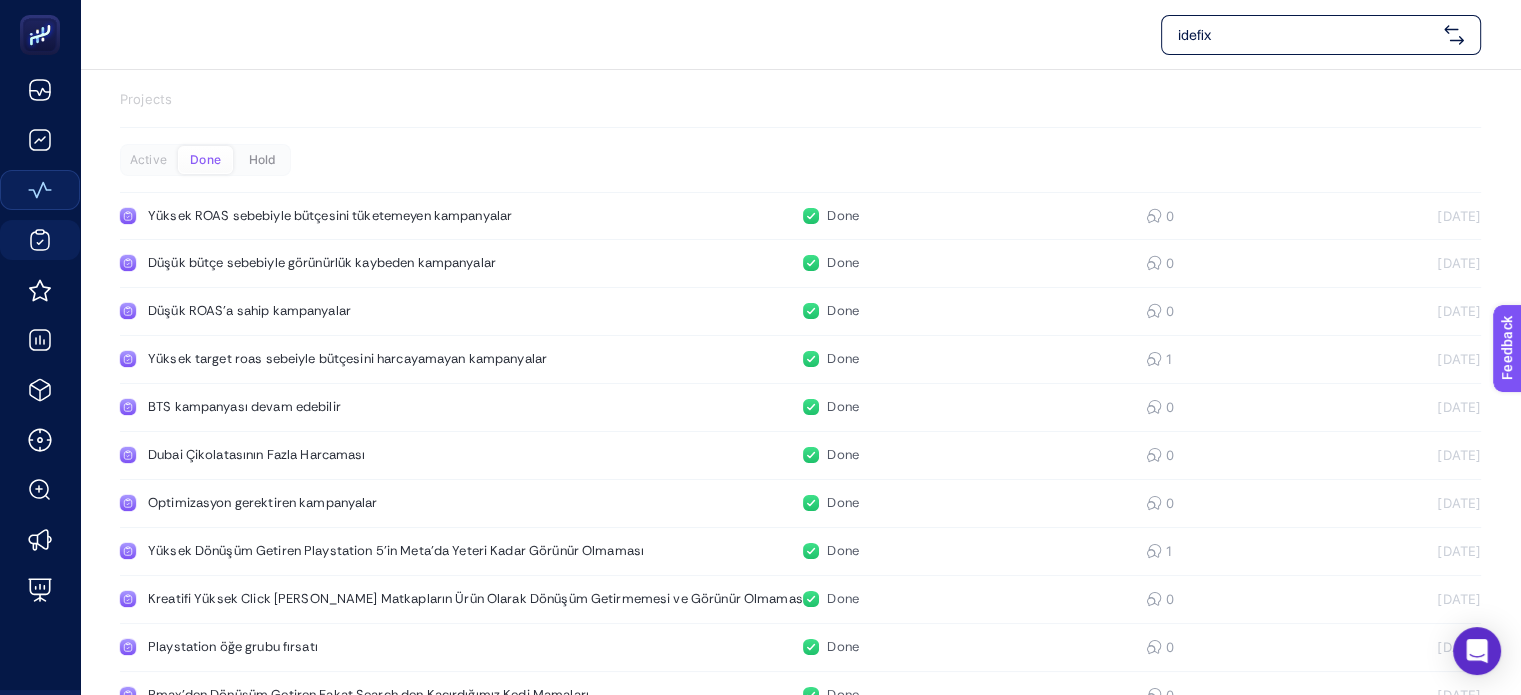click on "Hold" 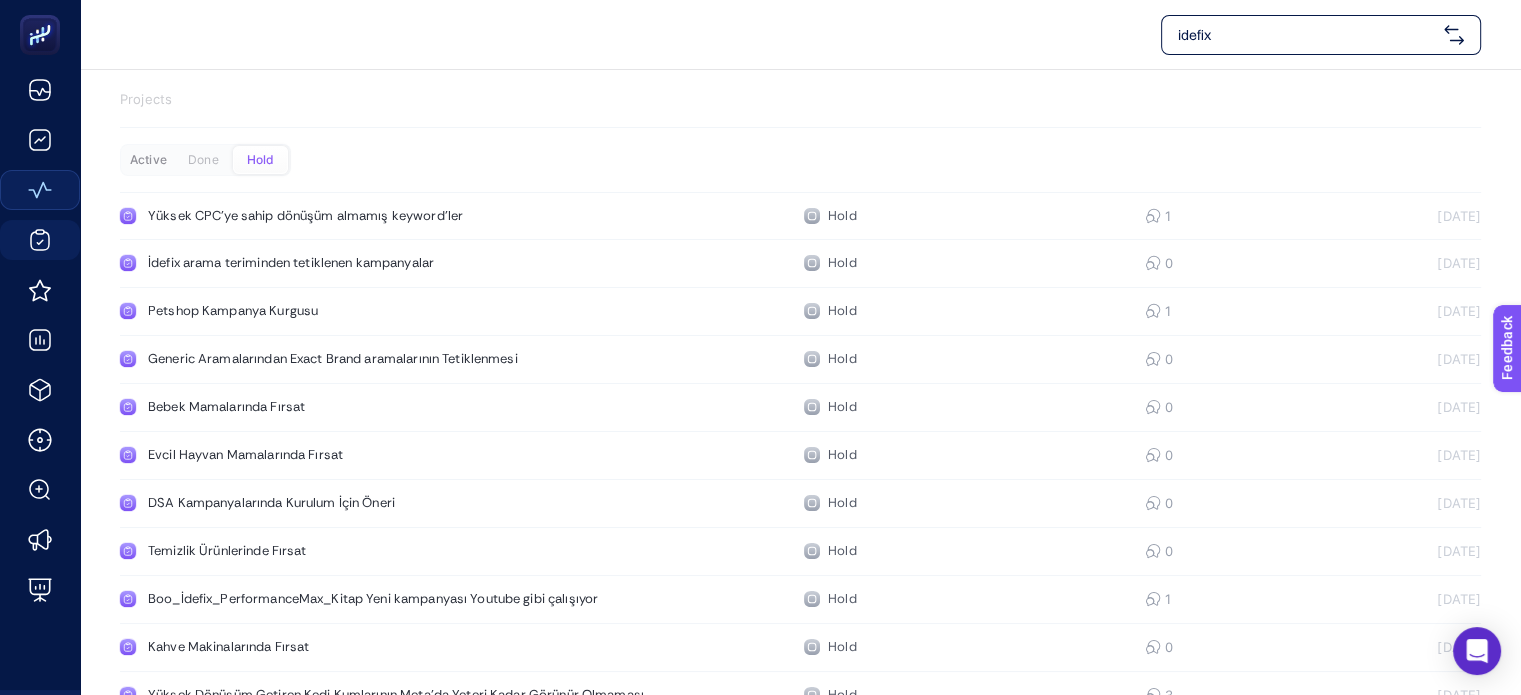 click on "Active" 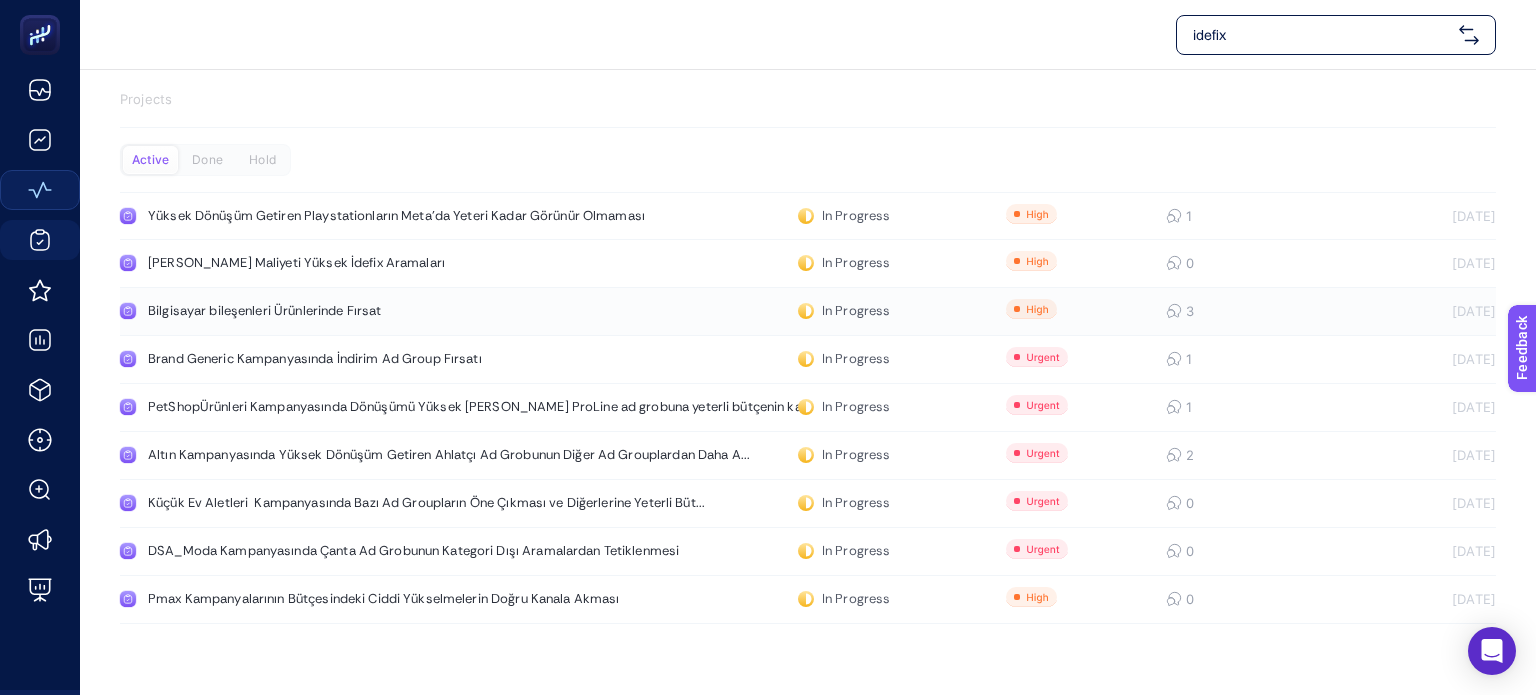click on "Bilgisayar bileşenleri Ürünlerinde Fırsat" at bounding box center [379, 311] 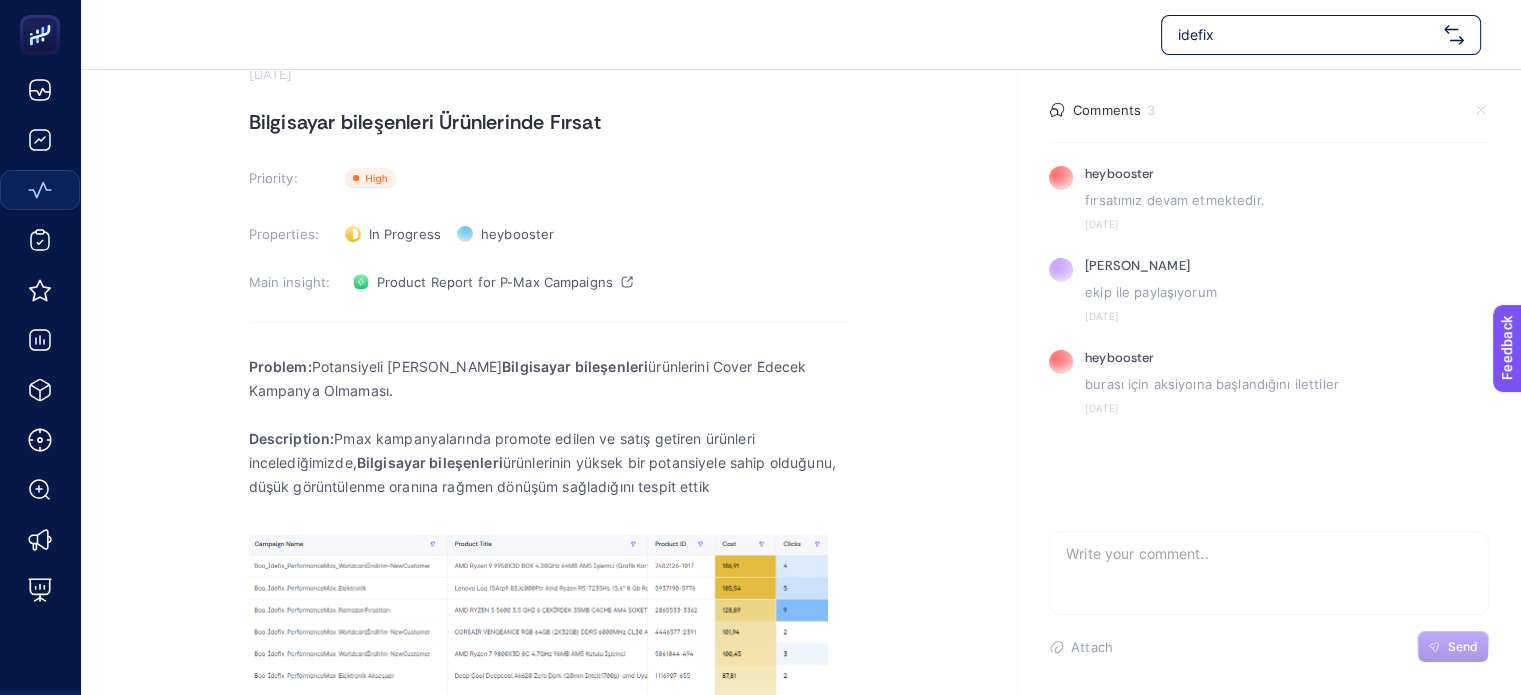scroll, scrollTop: 100, scrollLeft: 0, axis: vertical 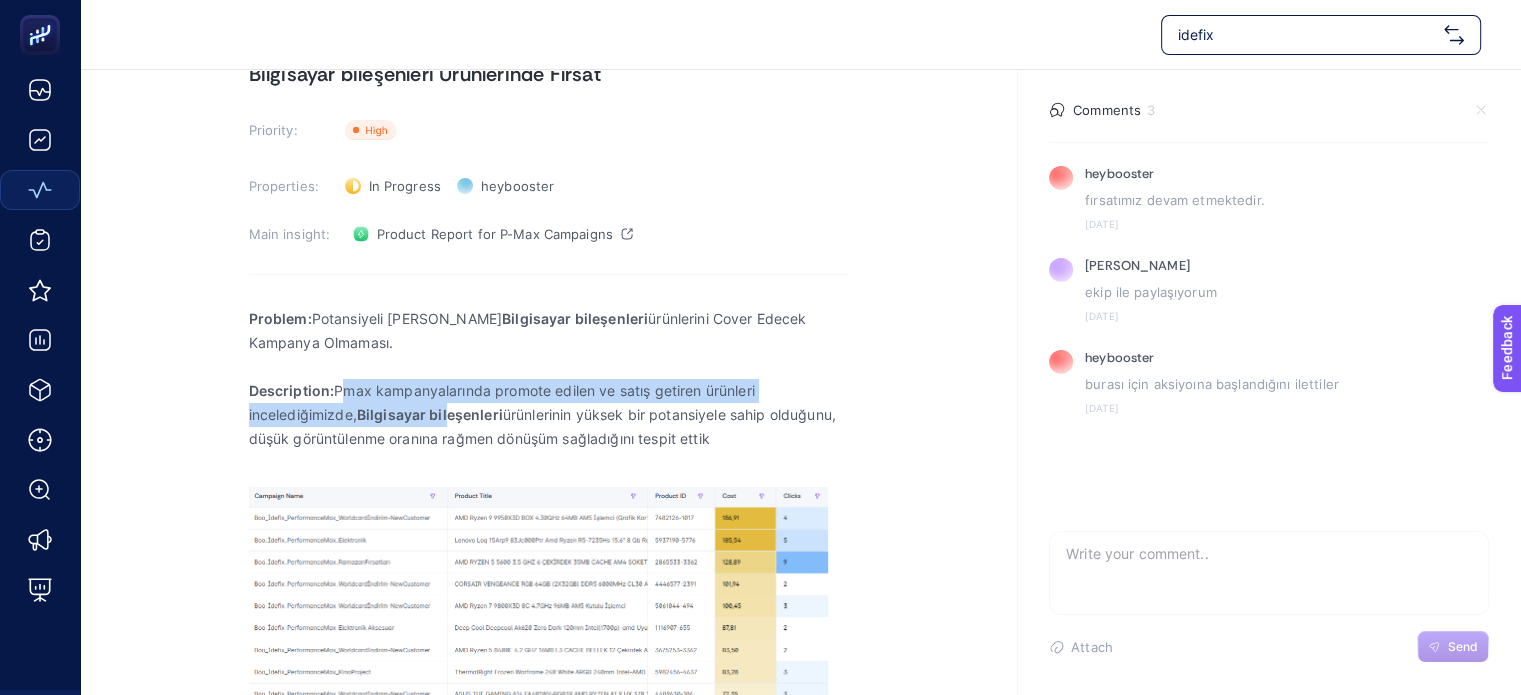 drag, startPoint x: 348, startPoint y: 390, endPoint x: 520, endPoint y: 415, distance: 173.80736 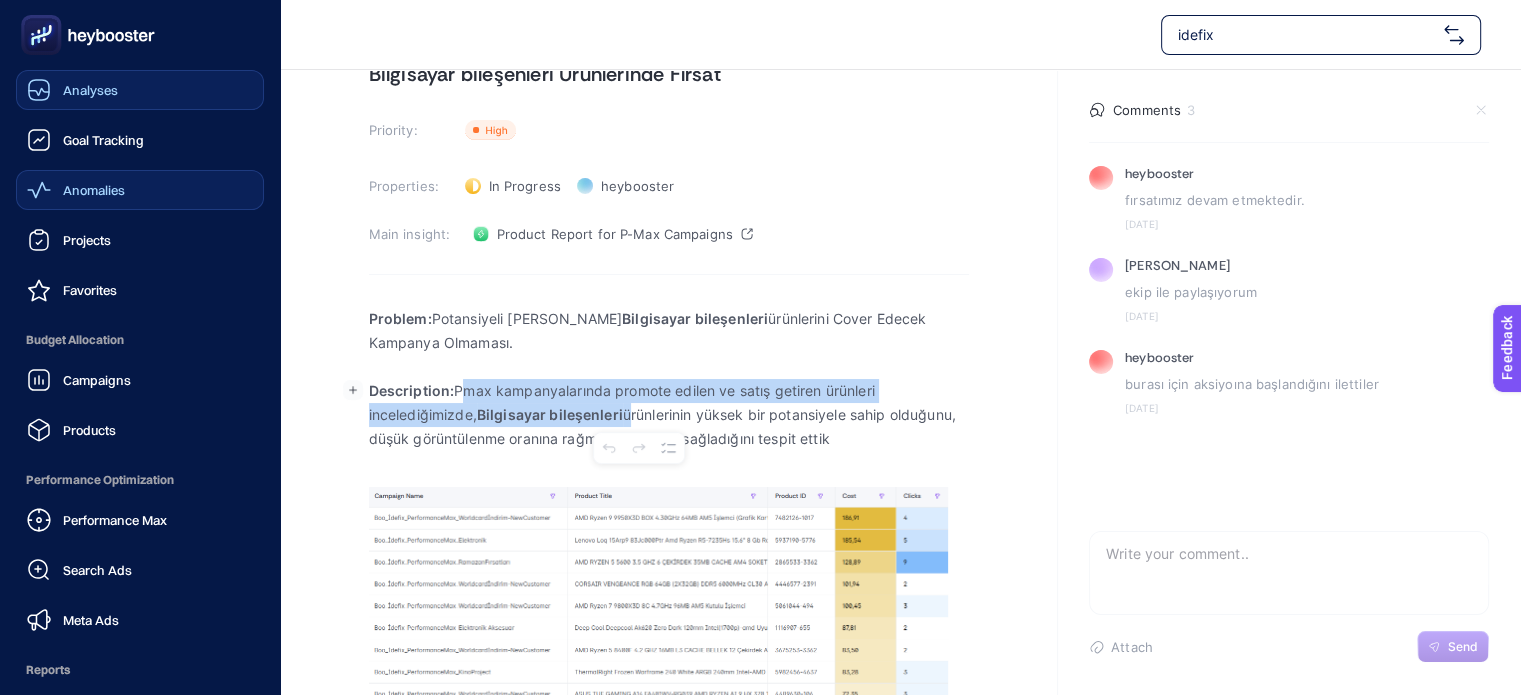 click on "Analyses" at bounding box center [140, 90] 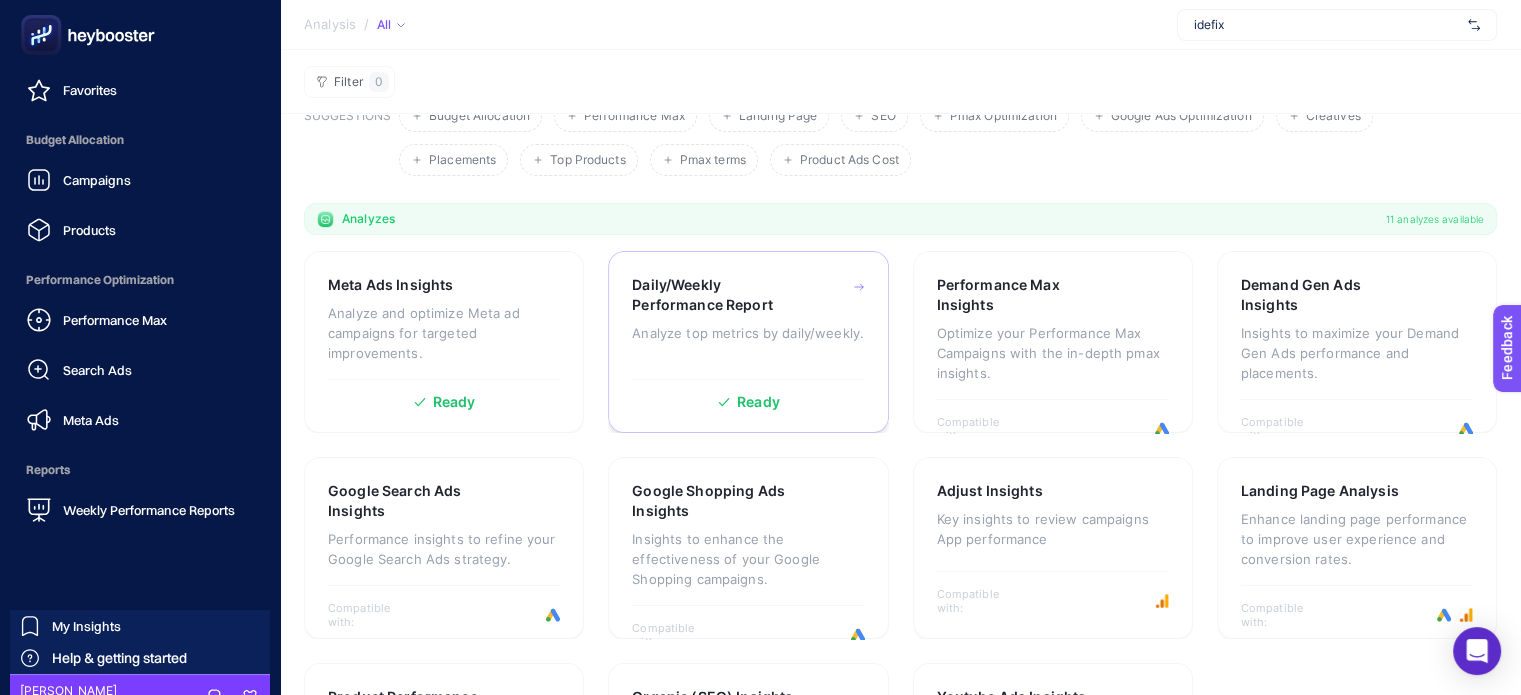 scroll, scrollTop: 106, scrollLeft: 0, axis: vertical 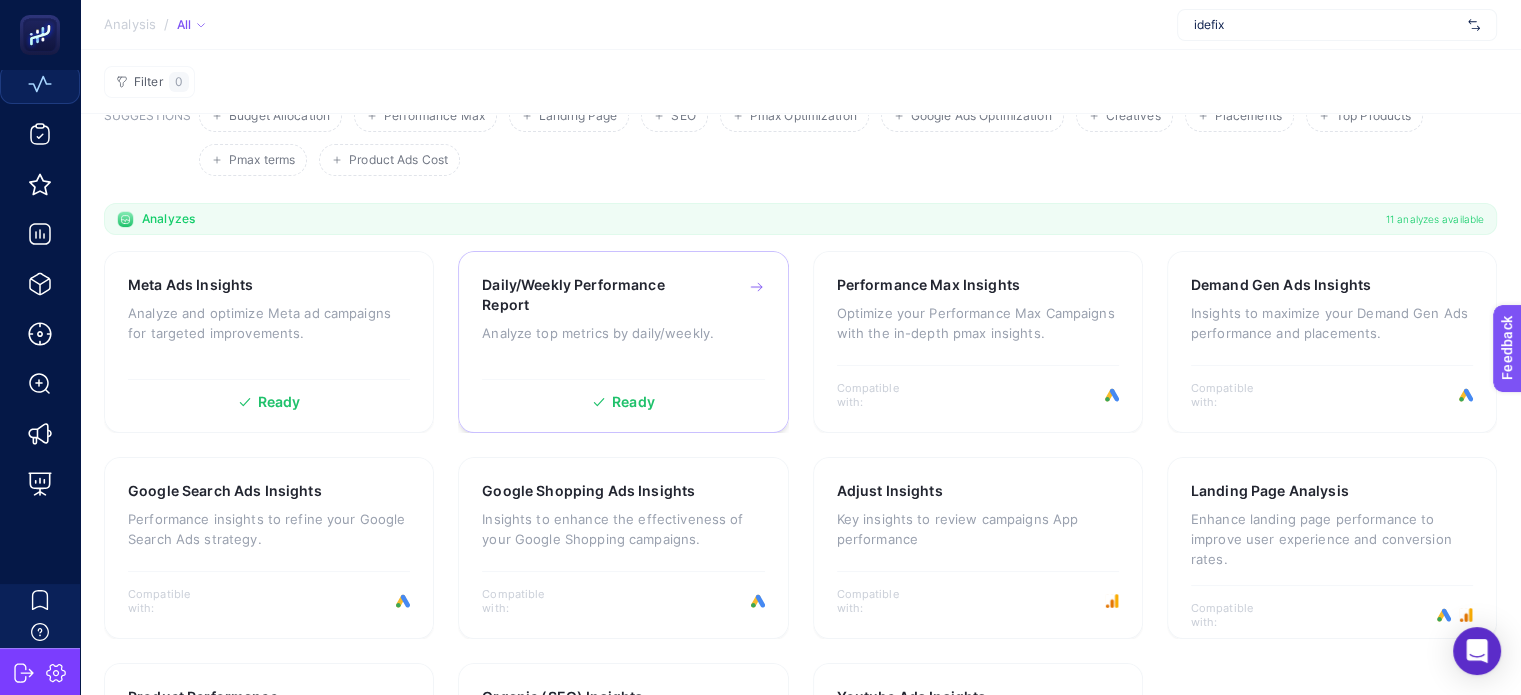 click on "Daily/Weekly Performance Report" at bounding box center [591, 295] 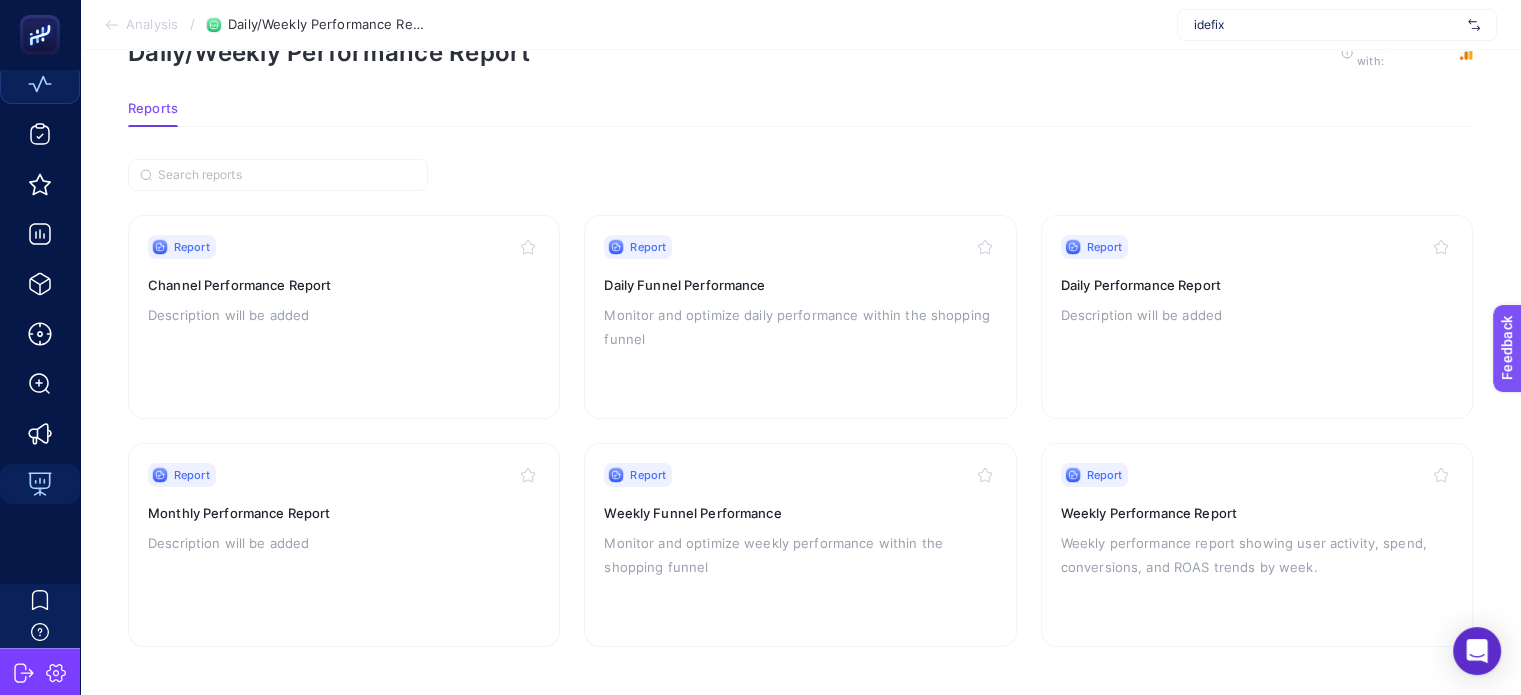 scroll, scrollTop: 72, scrollLeft: 0, axis: vertical 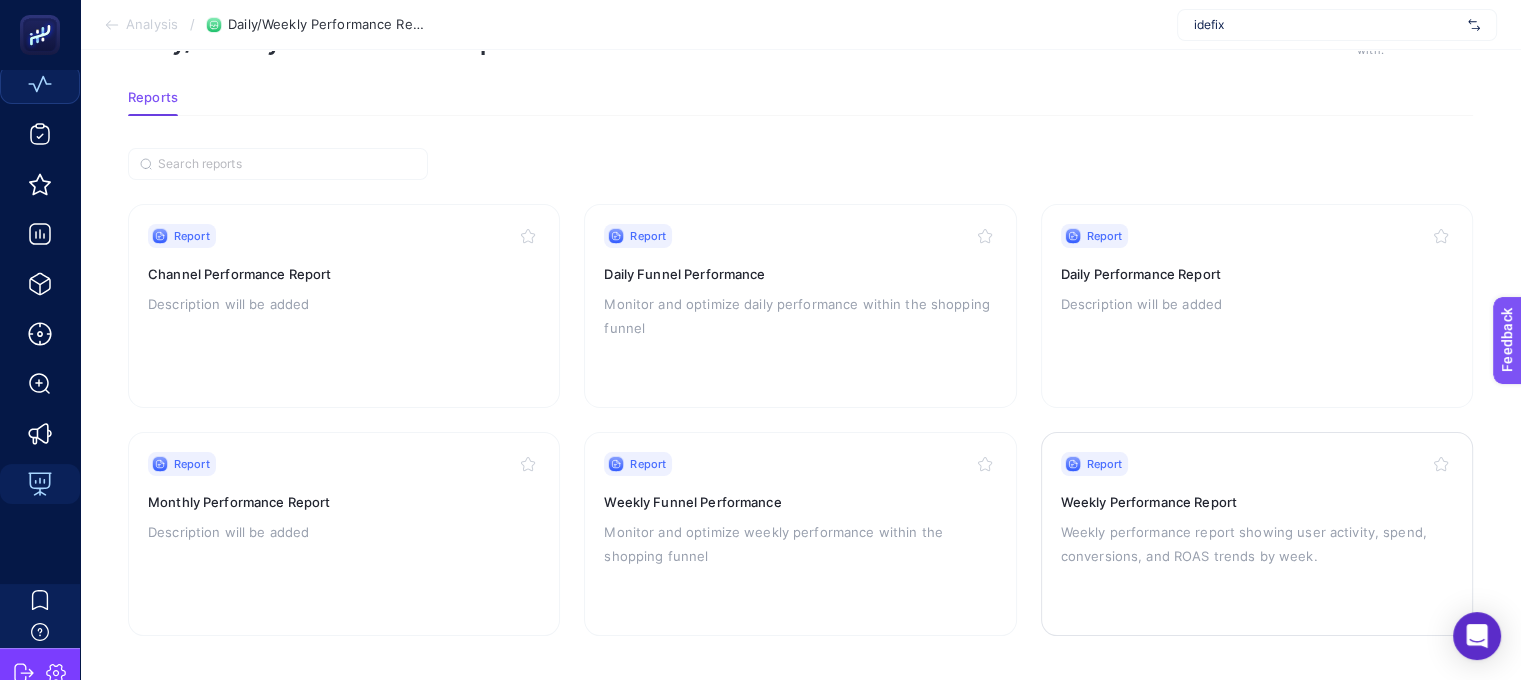 click on "Weekly Performance Report" at bounding box center [1257, 502] 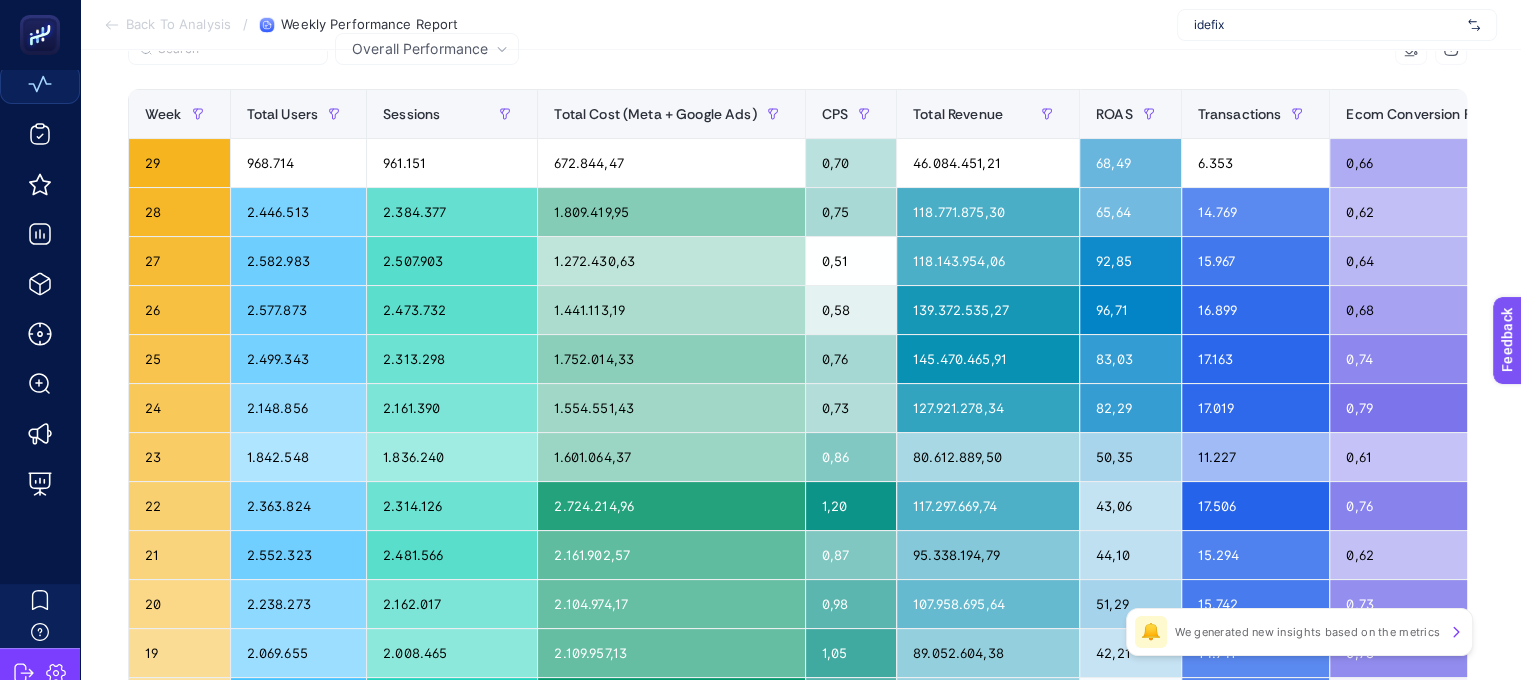 scroll, scrollTop: 0, scrollLeft: 0, axis: both 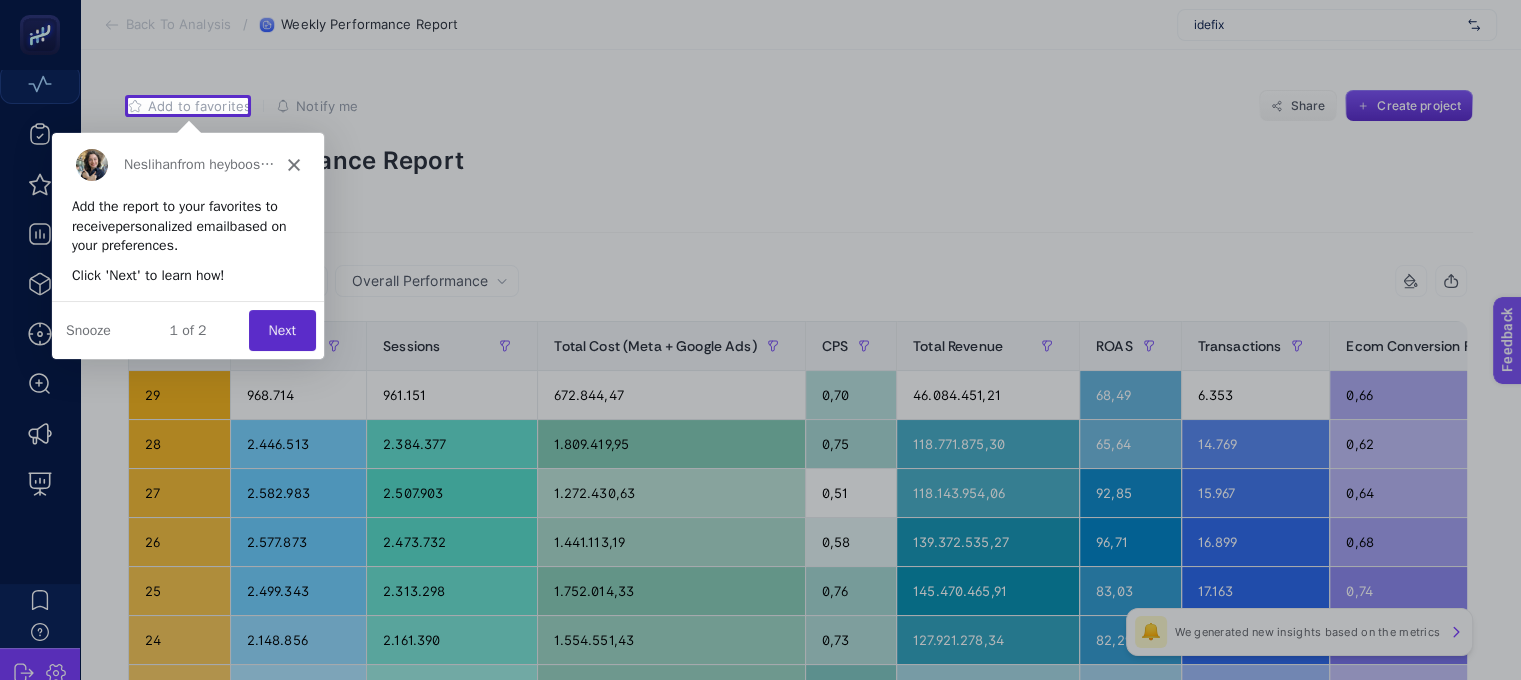 click 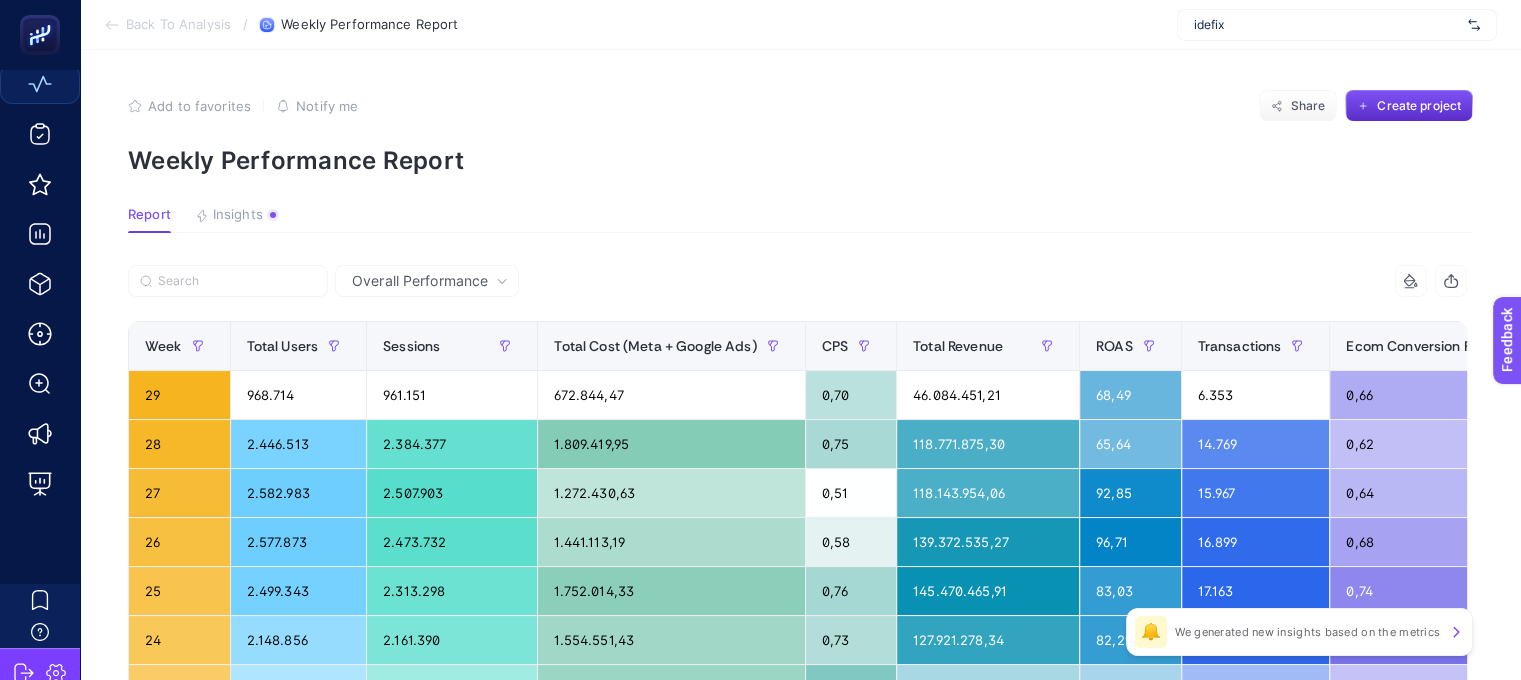 click on "Insights" at bounding box center [238, 215] 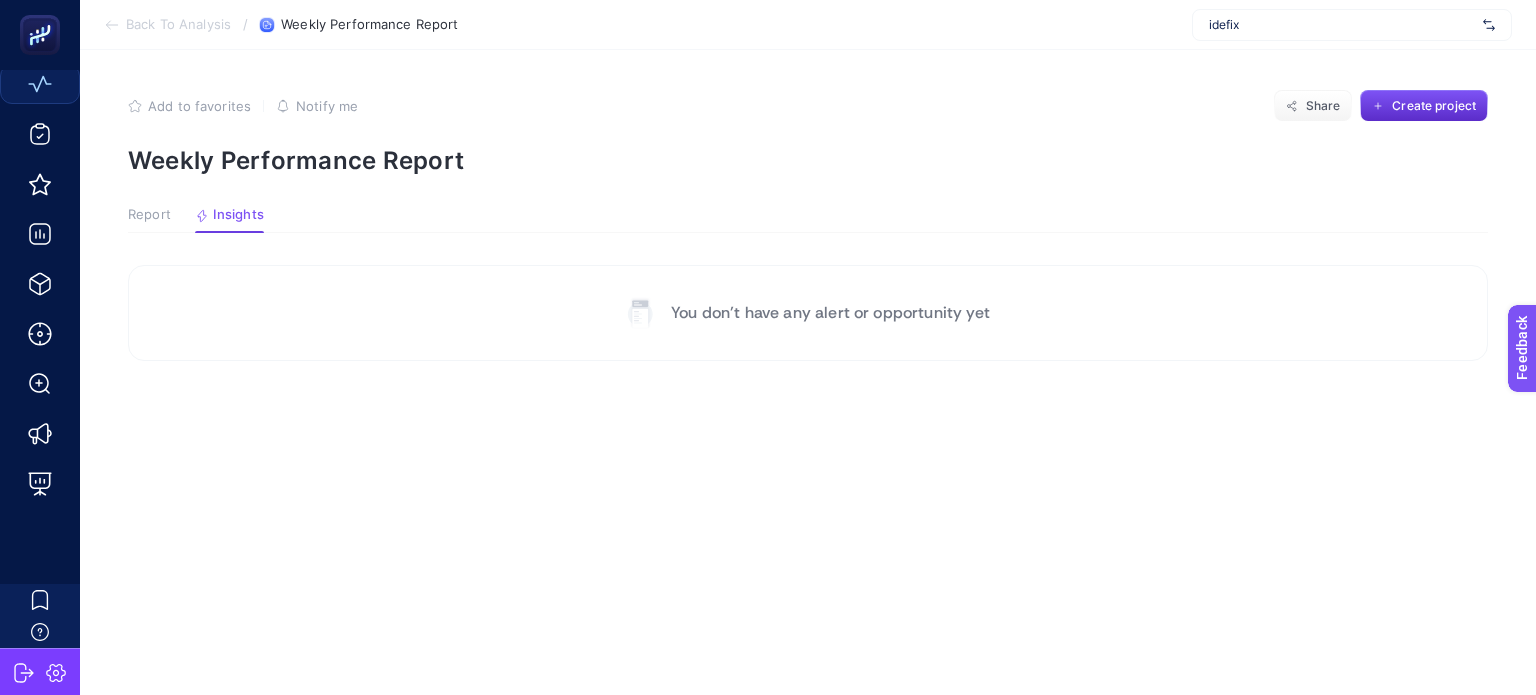 click on "Report" at bounding box center (149, 215) 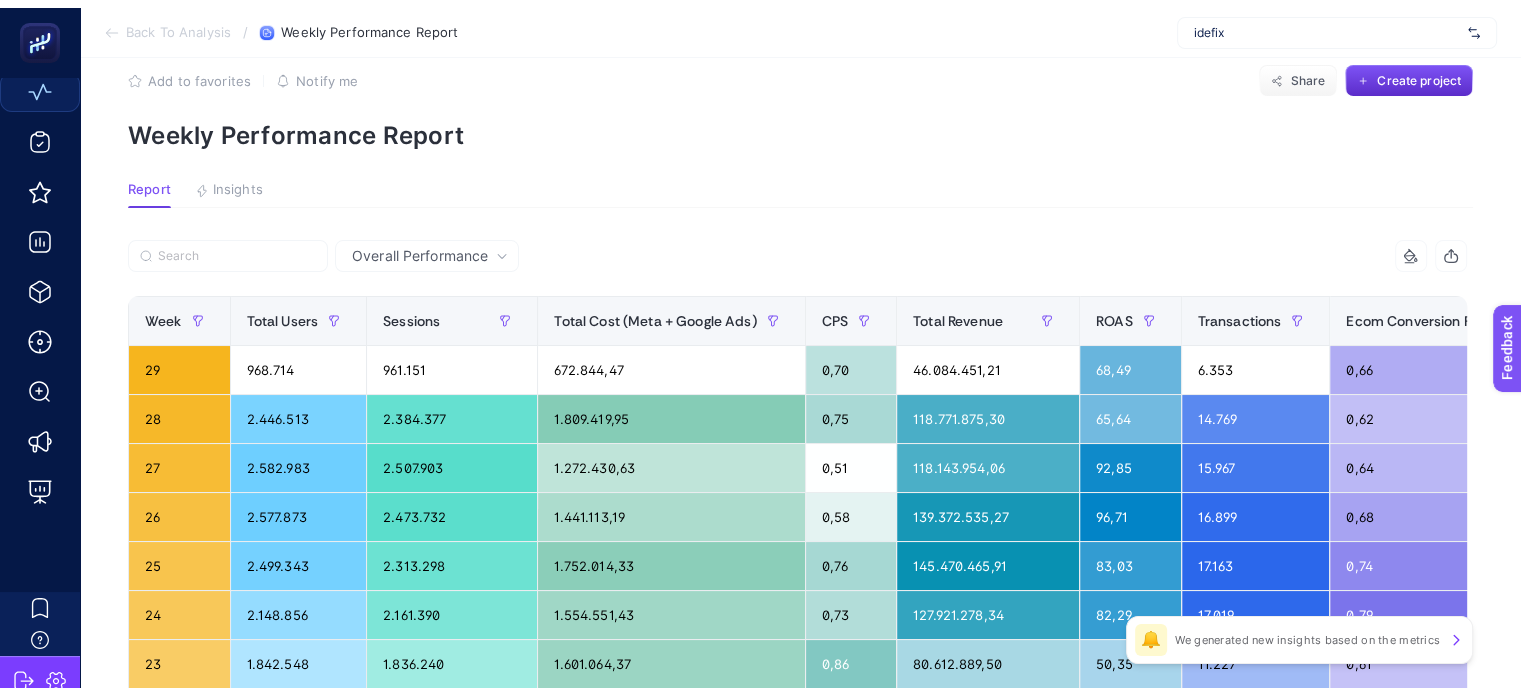 scroll, scrollTop: 0, scrollLeft: 0, axis: both 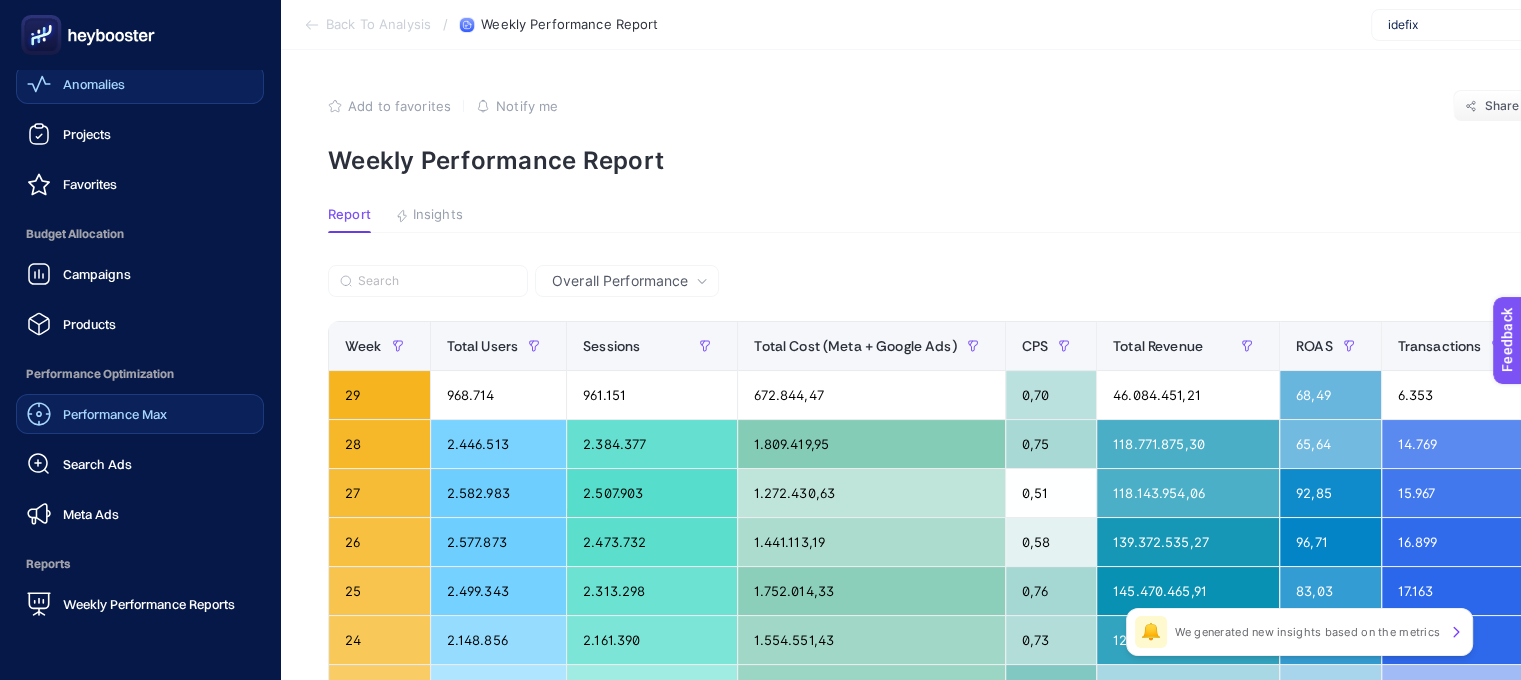 click on "Performance Max" 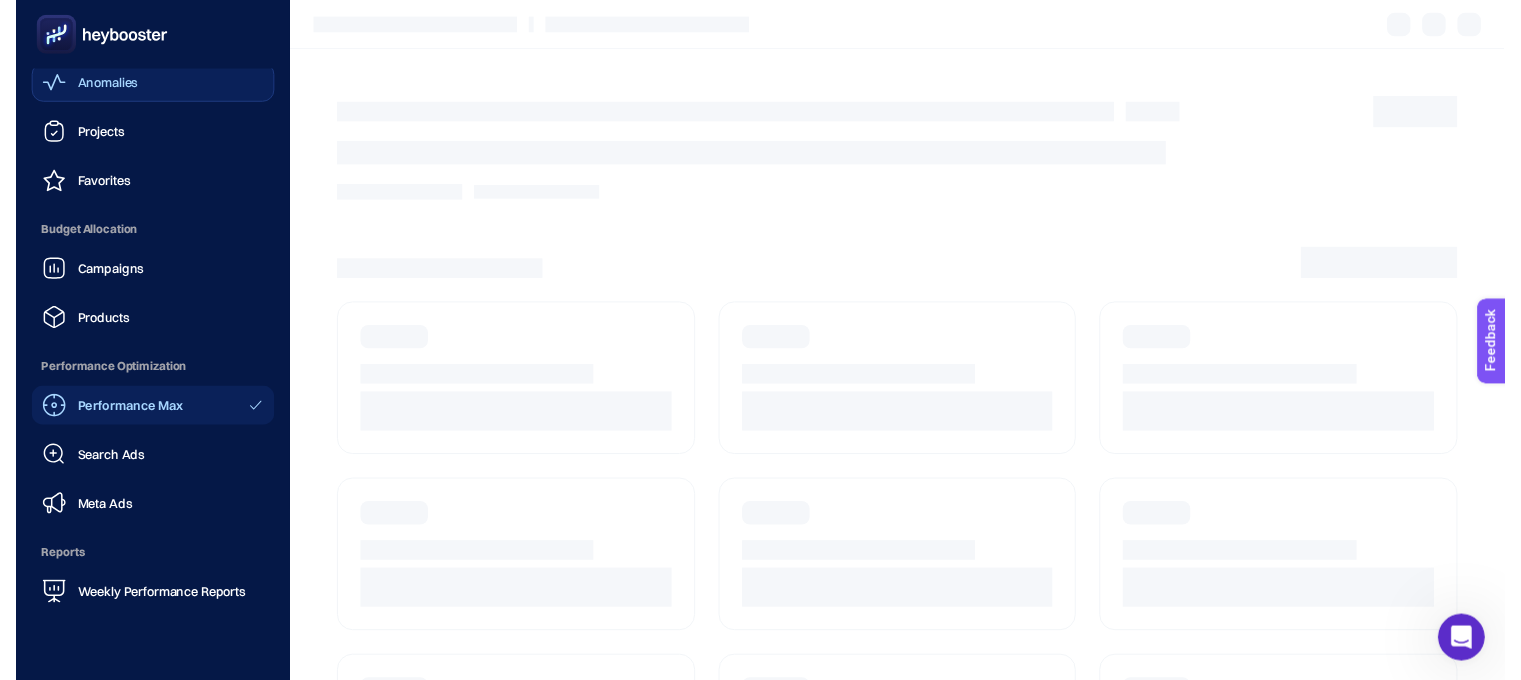 scroll, scrollTop: 0, scrollLeft: 0, axis: both 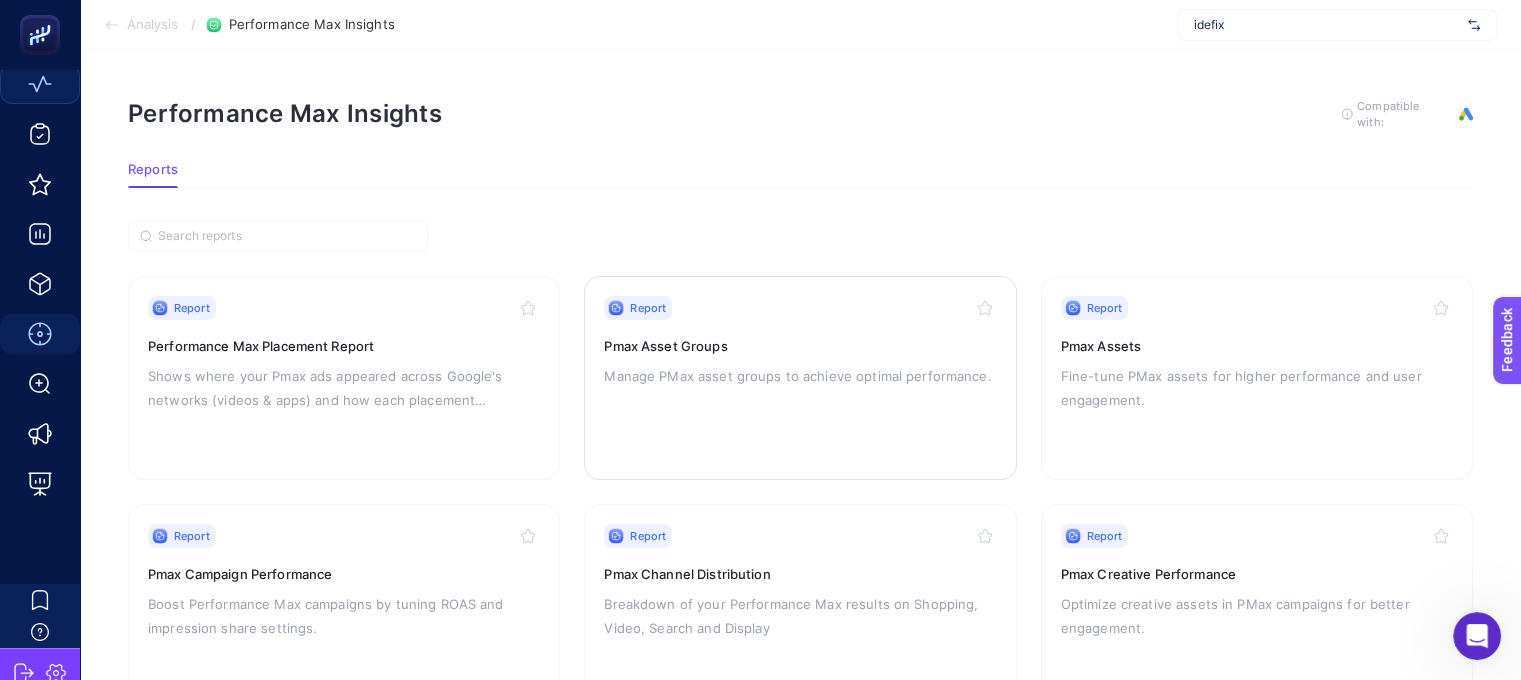 click on "Pmax Asset Groups" at bounding box center (800, 346) 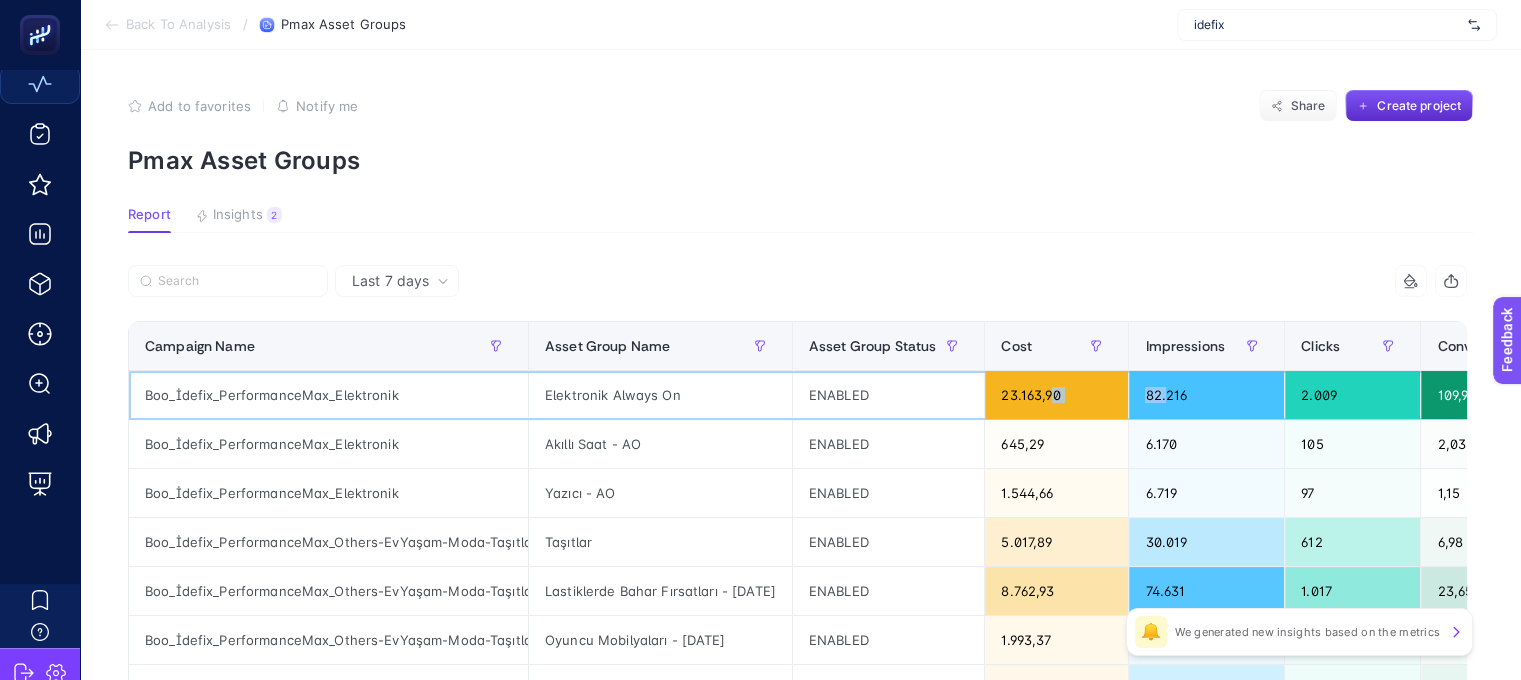drag, startPoint x: 1072, startPoint y: 395, endPoint x: 1176, endPoint y: 398, distance: 104.04326 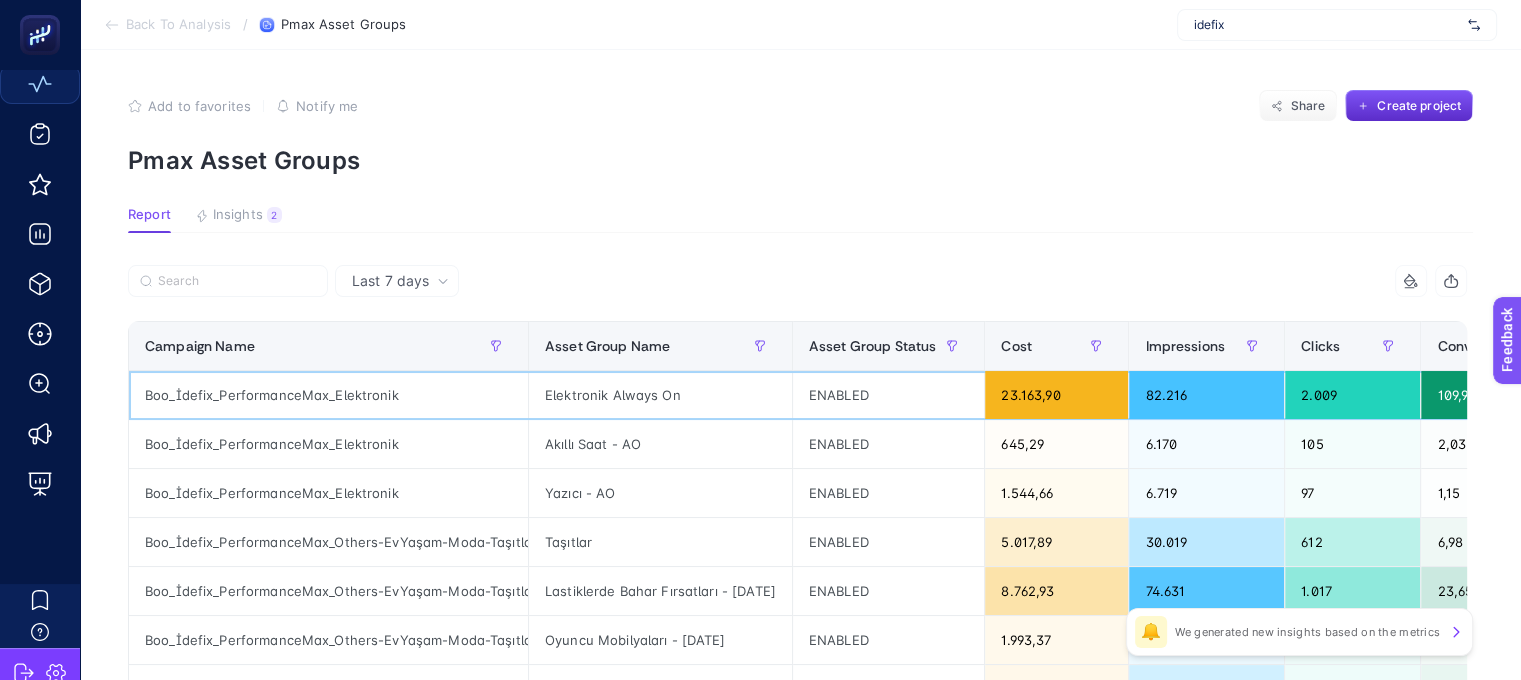 click on "Boo_İdefix_PerformanceMax_Elektronik" 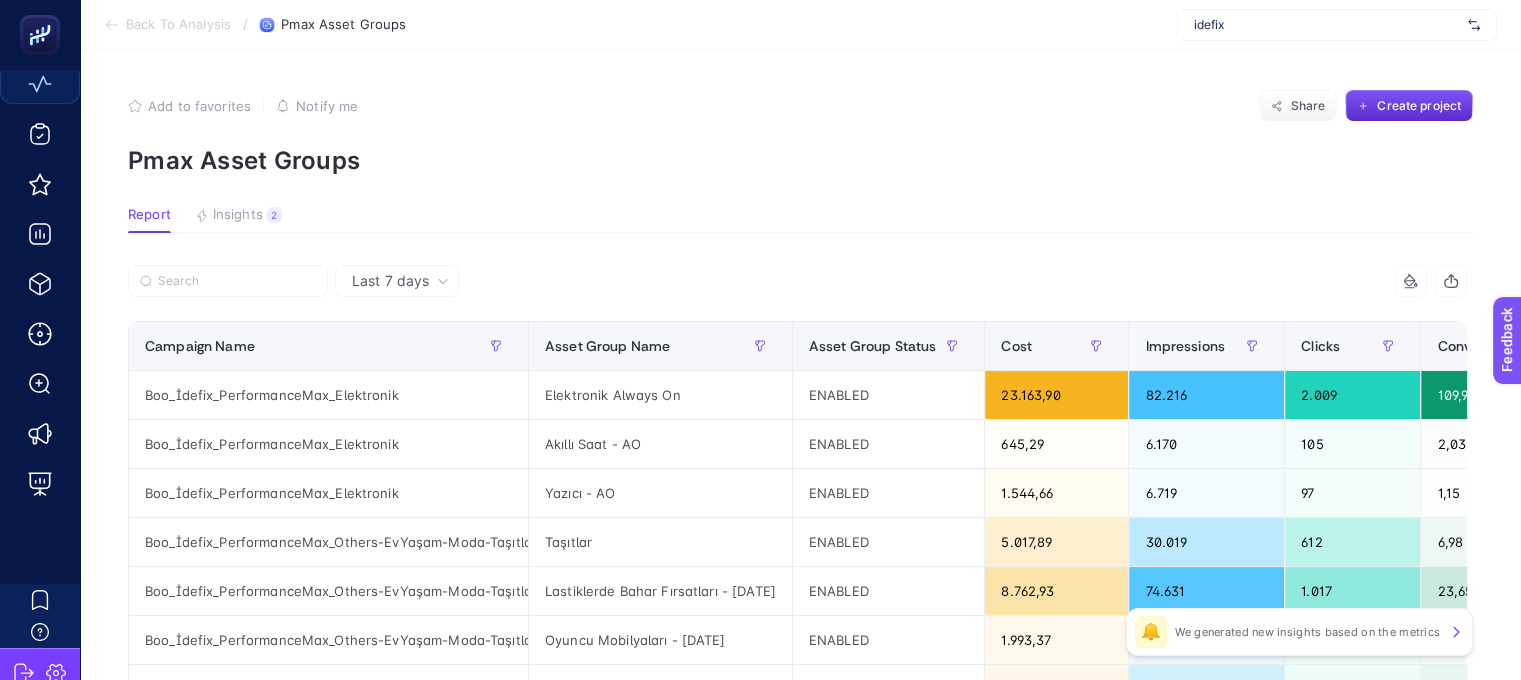 click on "Last 7 days" at bounding box center (390, 281) 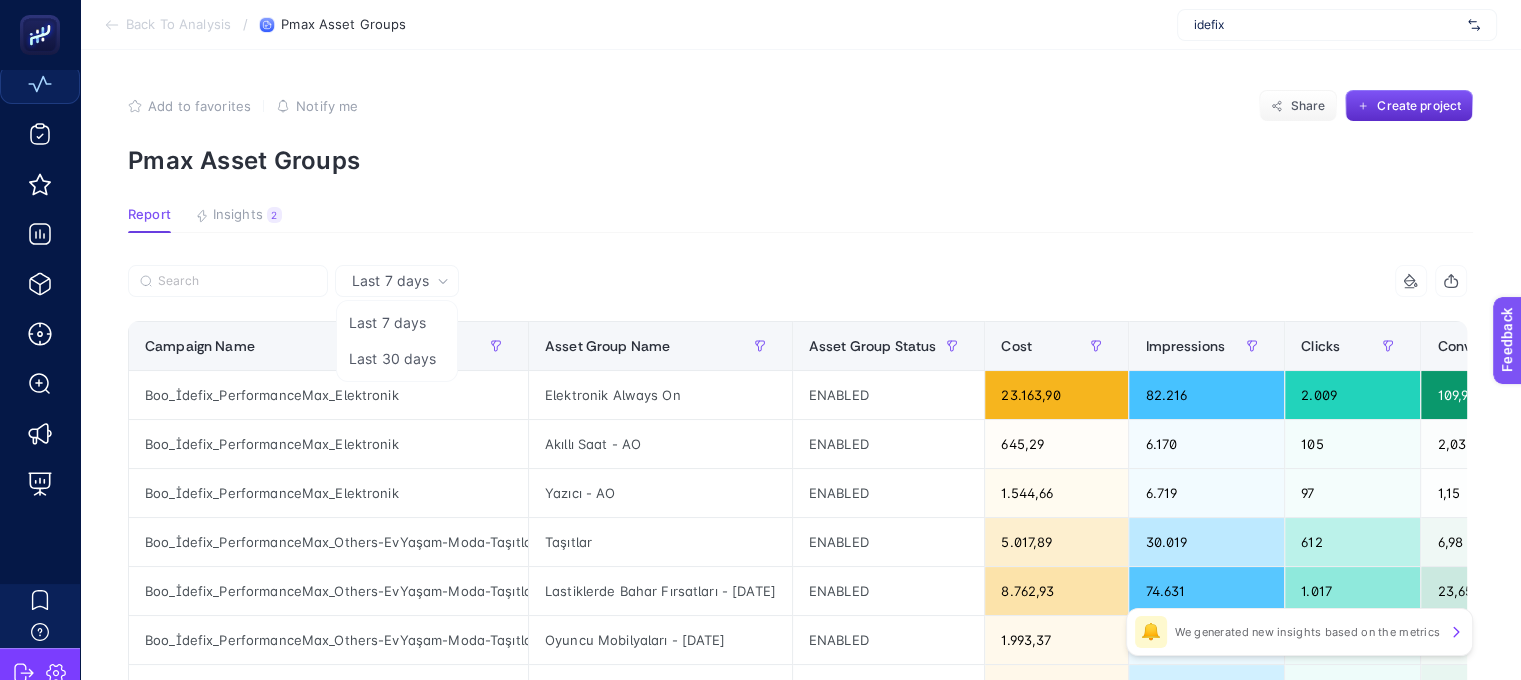 click on "Report Insights 2" at bounding box center (800, 220) 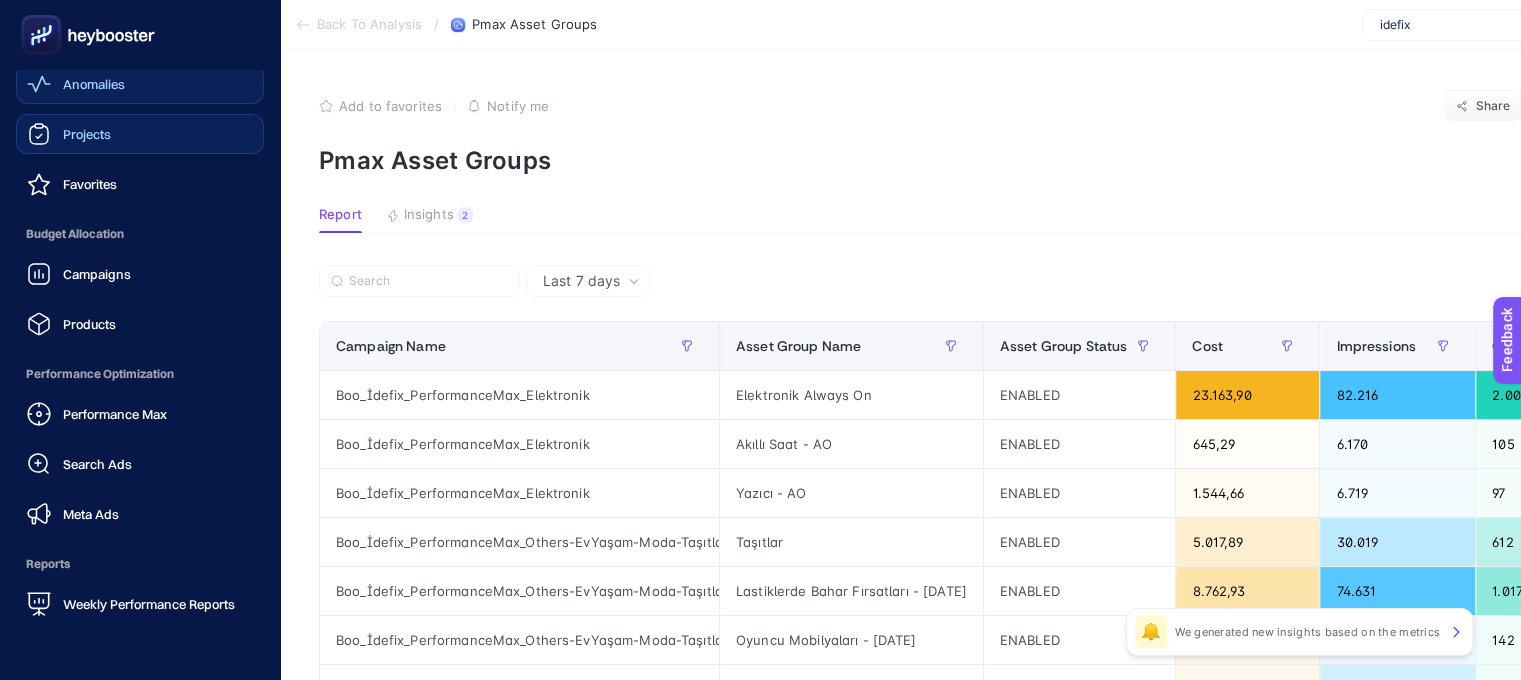 click on "Projects" at bounding box center (140, 134) 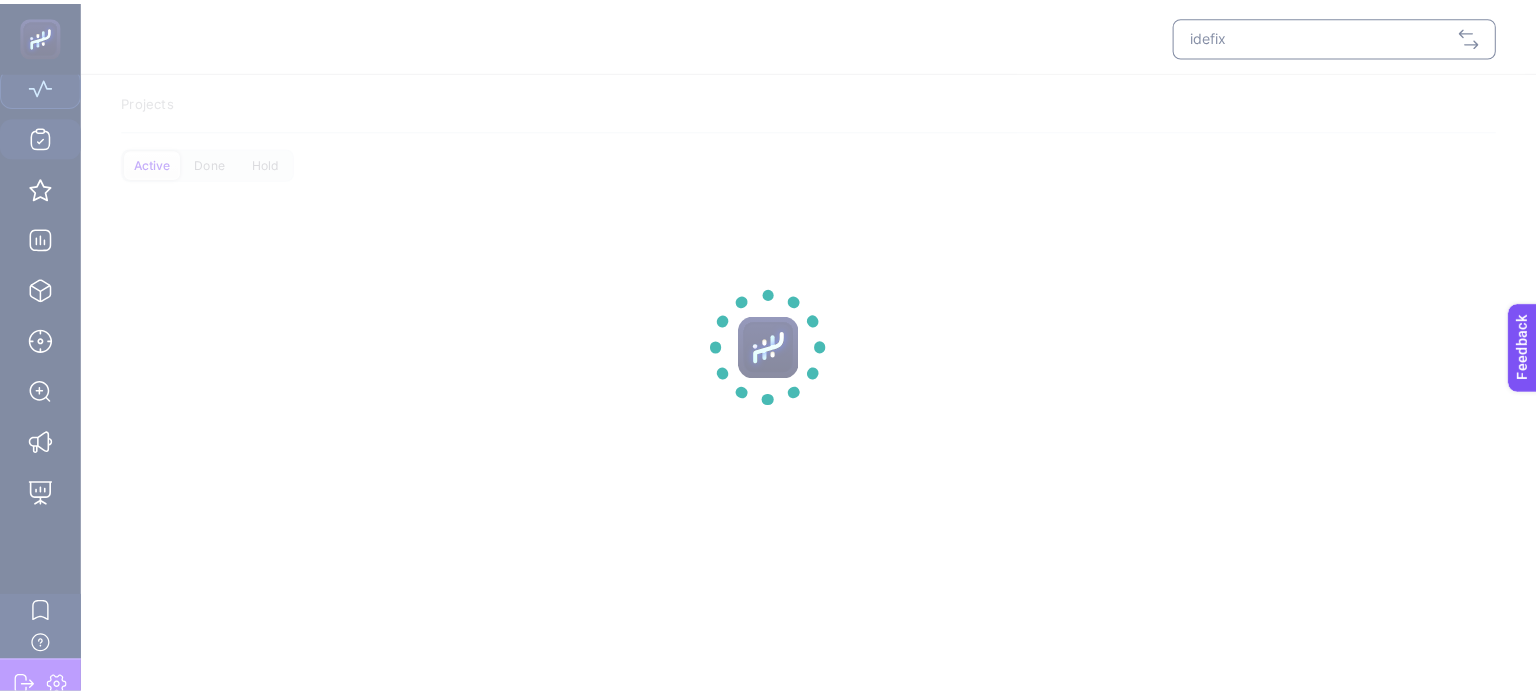 scroll, scrollTop: 0, scrollLeft: 0, axis: both 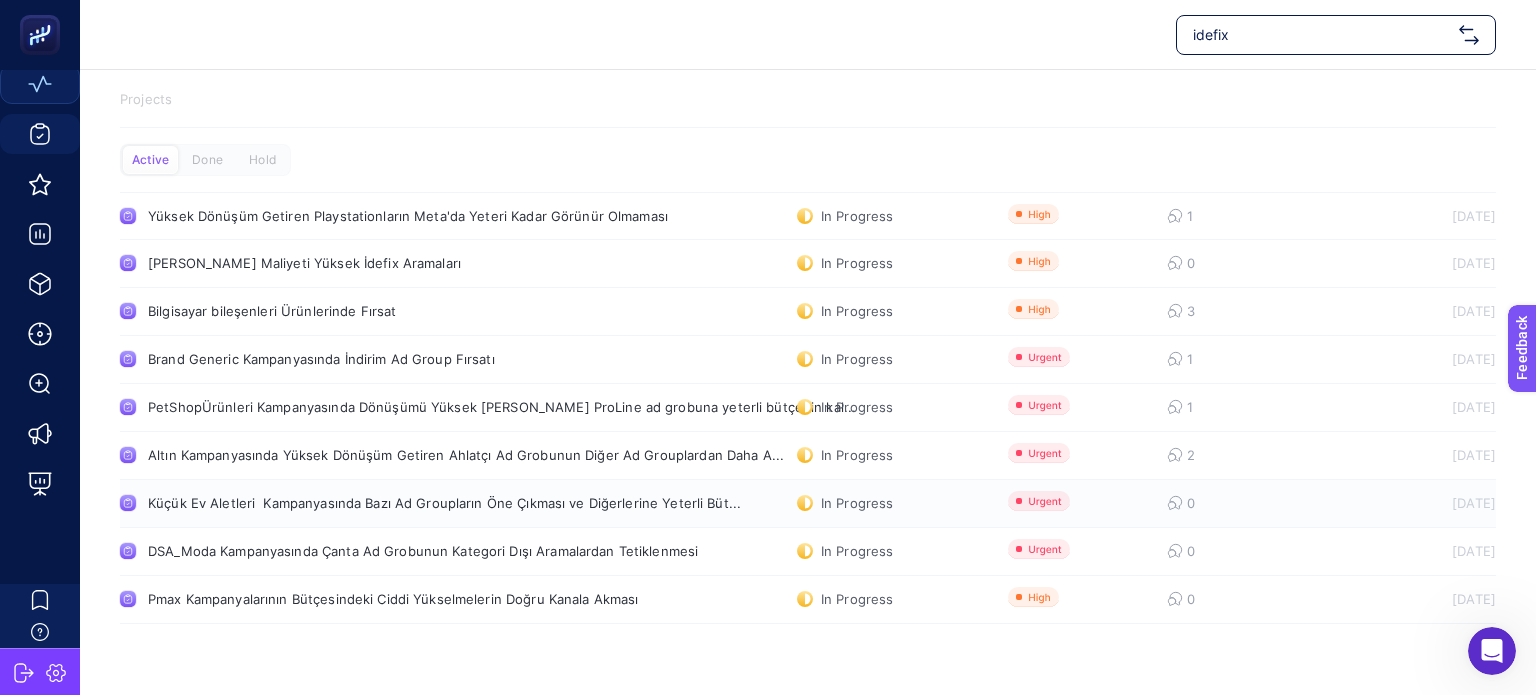 click on "Küçük Ev Aletleri  Kampanyasında Bazı Ad Groupların Öne Çıkması ve Diğerlerine Yeterli Büt..." at bounding box center (444, 503) 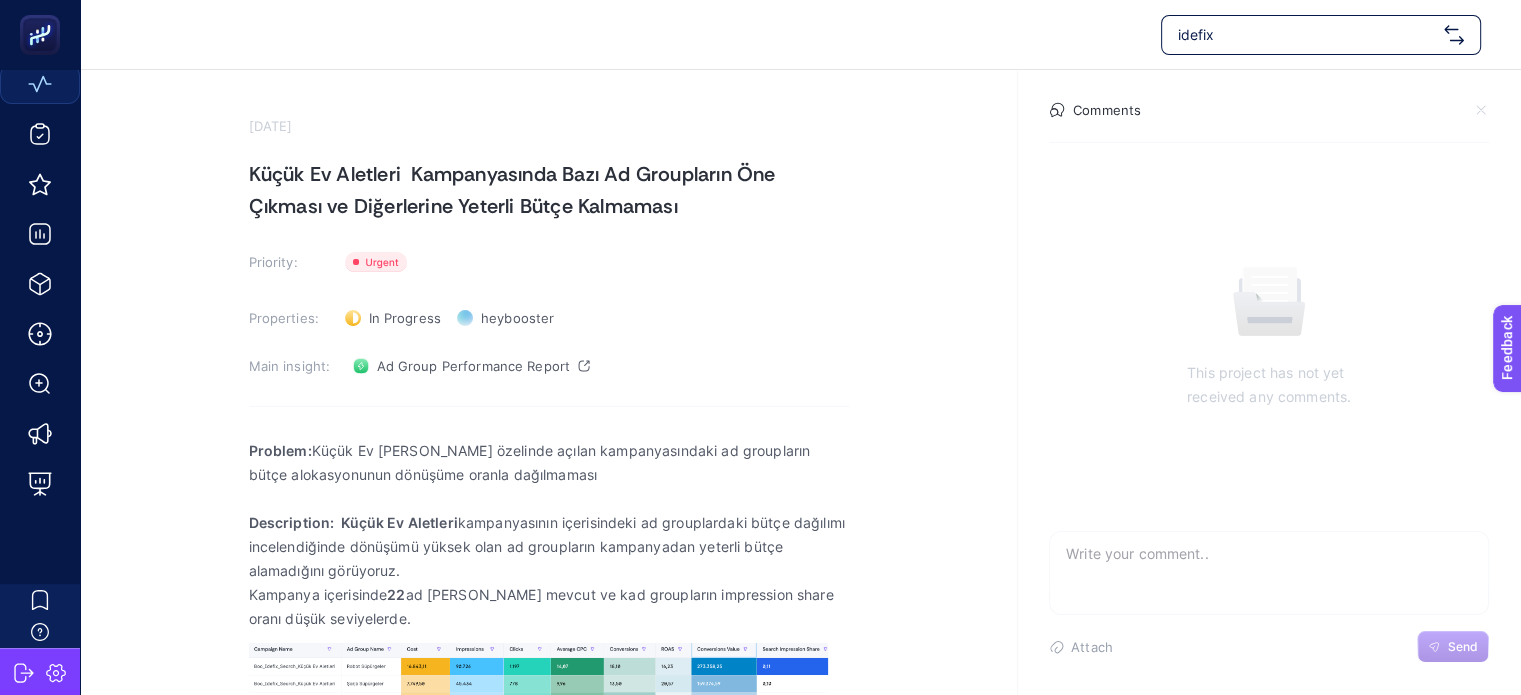 scroll, scrollTop: 100, scrollLeft: 0, axis: vertical 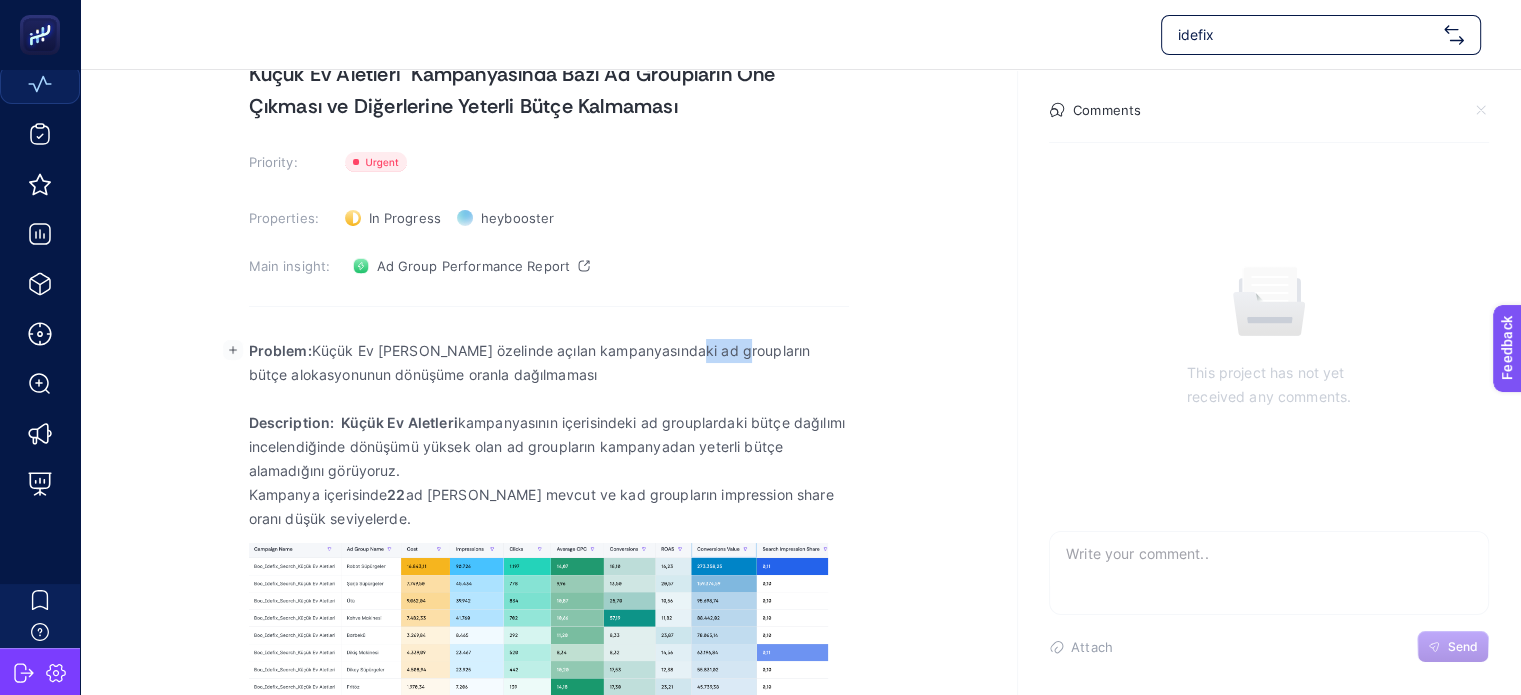 drag, startPoint x: 667, startPoint y: 350, endPoint x: 720, endPoint y: 351, distance: 53.009434 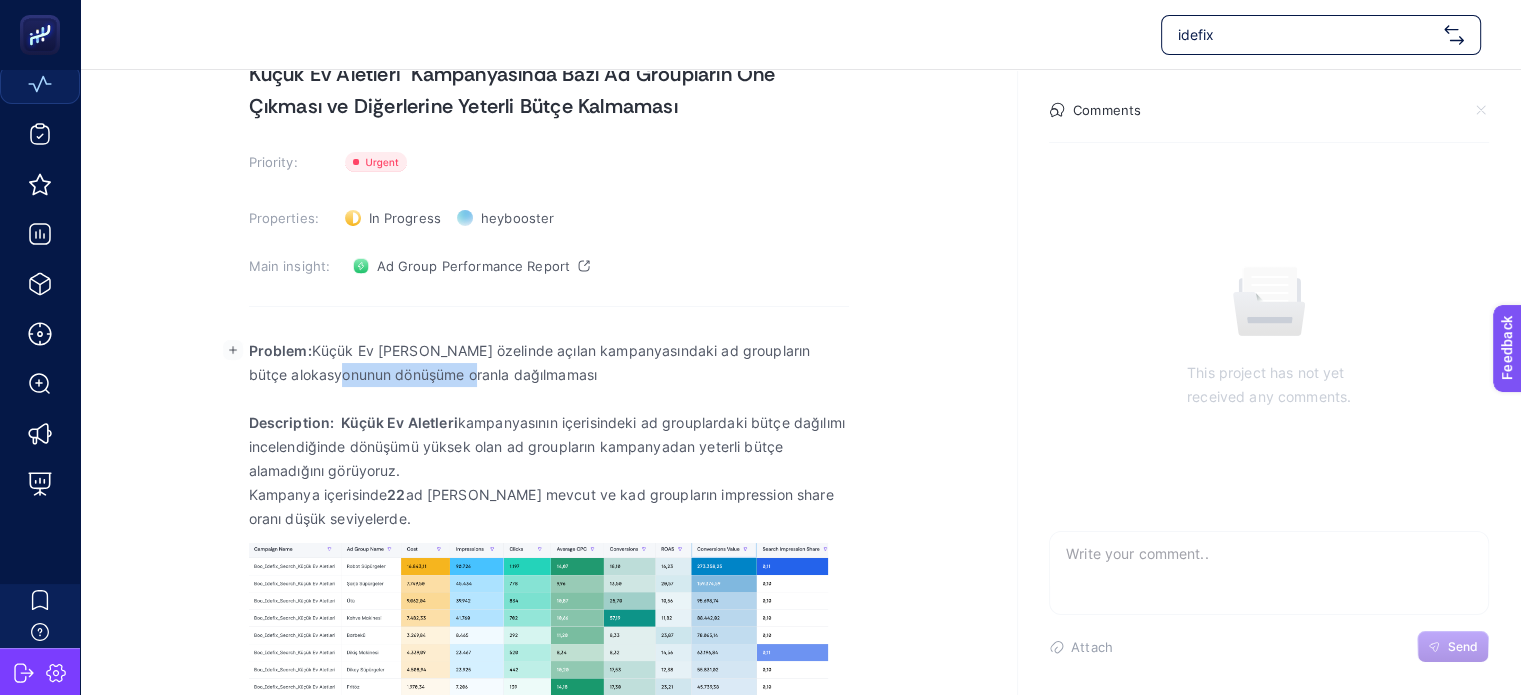 drag, startPoint x: 340, startPoint y: 374, endPoint x: 470, endPoint y: 371, distance: 130.0346 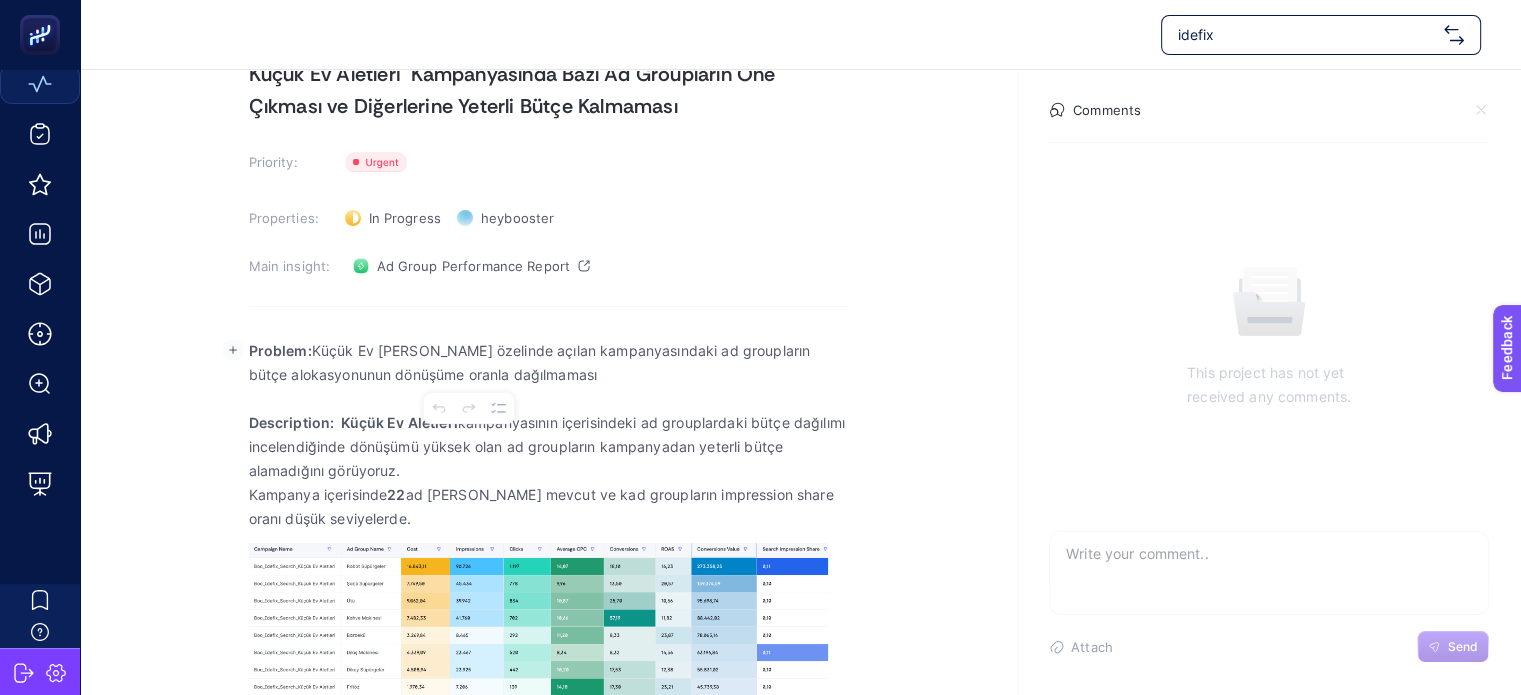 click on "Problem:  Küçük Ev [PERSON_NAME] özelinde açılan kampanyasındaki ad groupların bütçe alokasyonunun dönüşüme oranla dağılmaması" at bounding box center (549, 363) 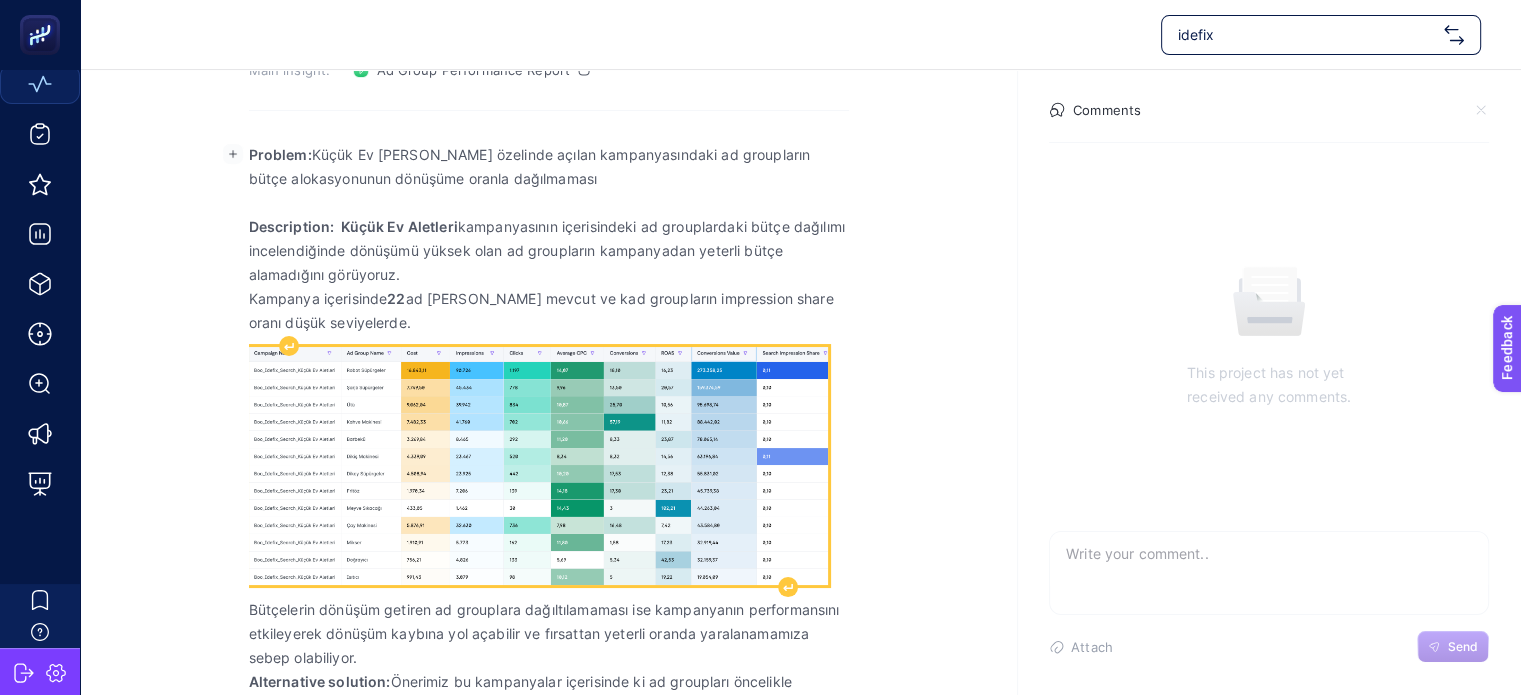 scroll, scrollTop: 300, scrollLeft: 0, axis: vertical 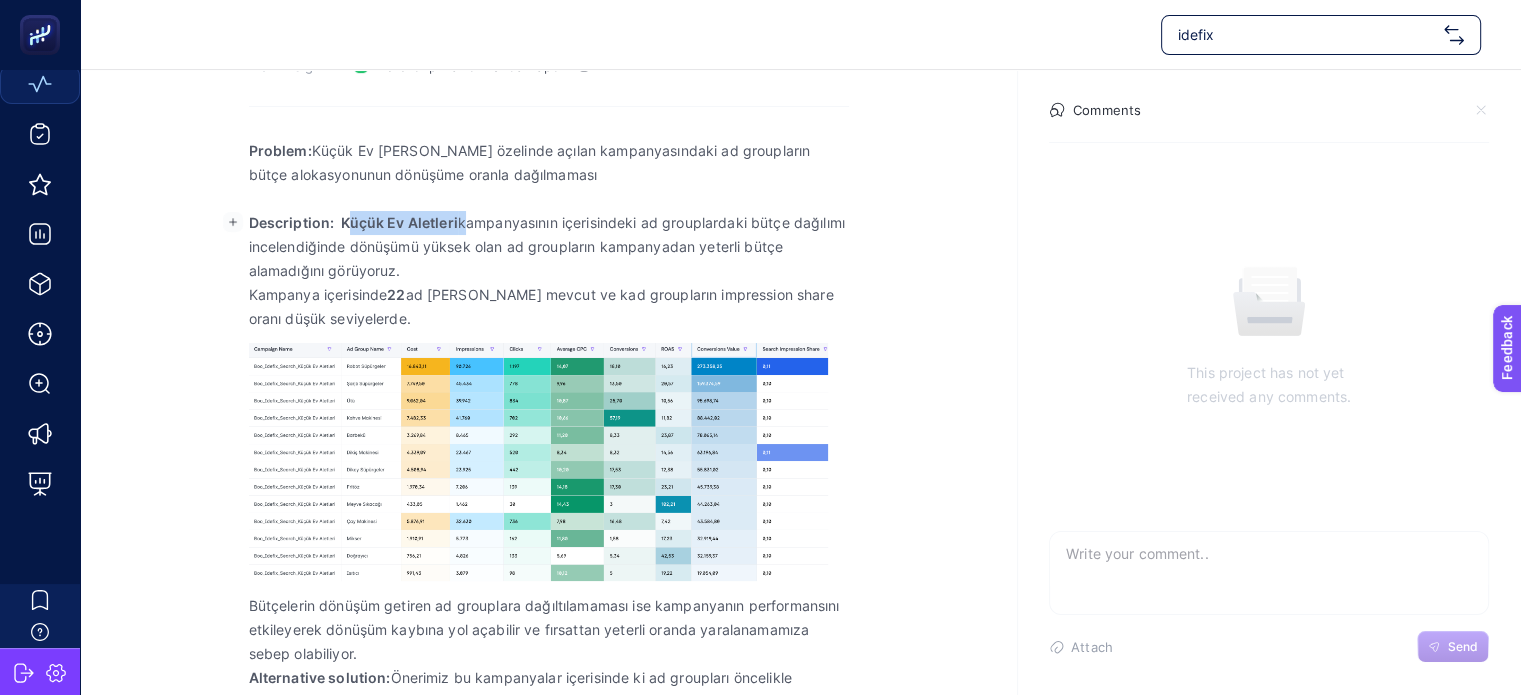 drag, startPoint x: 345, startPoint y: 219, endPoint x: 471, endPoint y: 212, distance: 126.1943 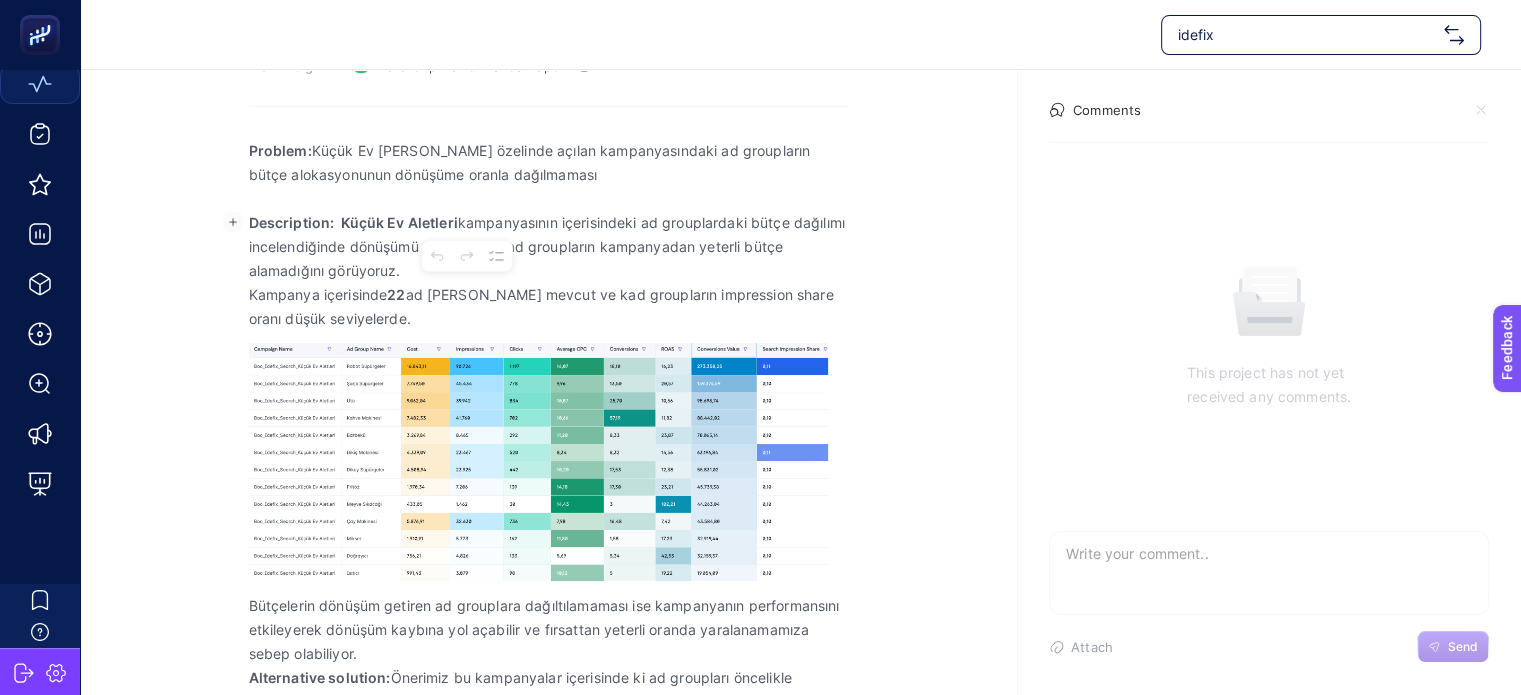 click on "Description:  Küçük Ev Aletleri  kampanyasının içerisindeki ad grouplardaki bütçe dağılımı incelendiğinde dönüşümü yüksek [PERSON_NAME] ad groupların kampanyadan yeterli bütçe alamadığını görüyoruz." at bounding box center (549, 247) 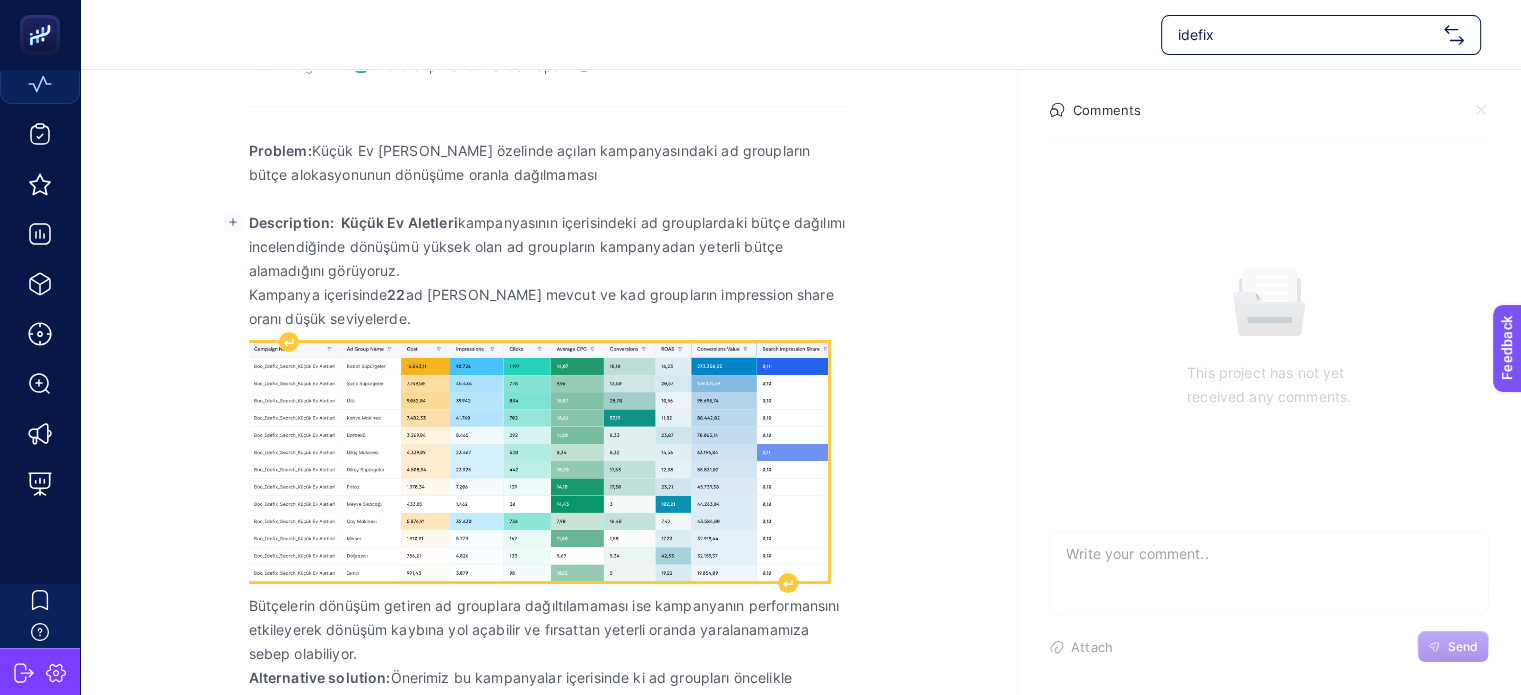 scroll, scrollTop: 331, scrollLeft: 0, axis: vertical 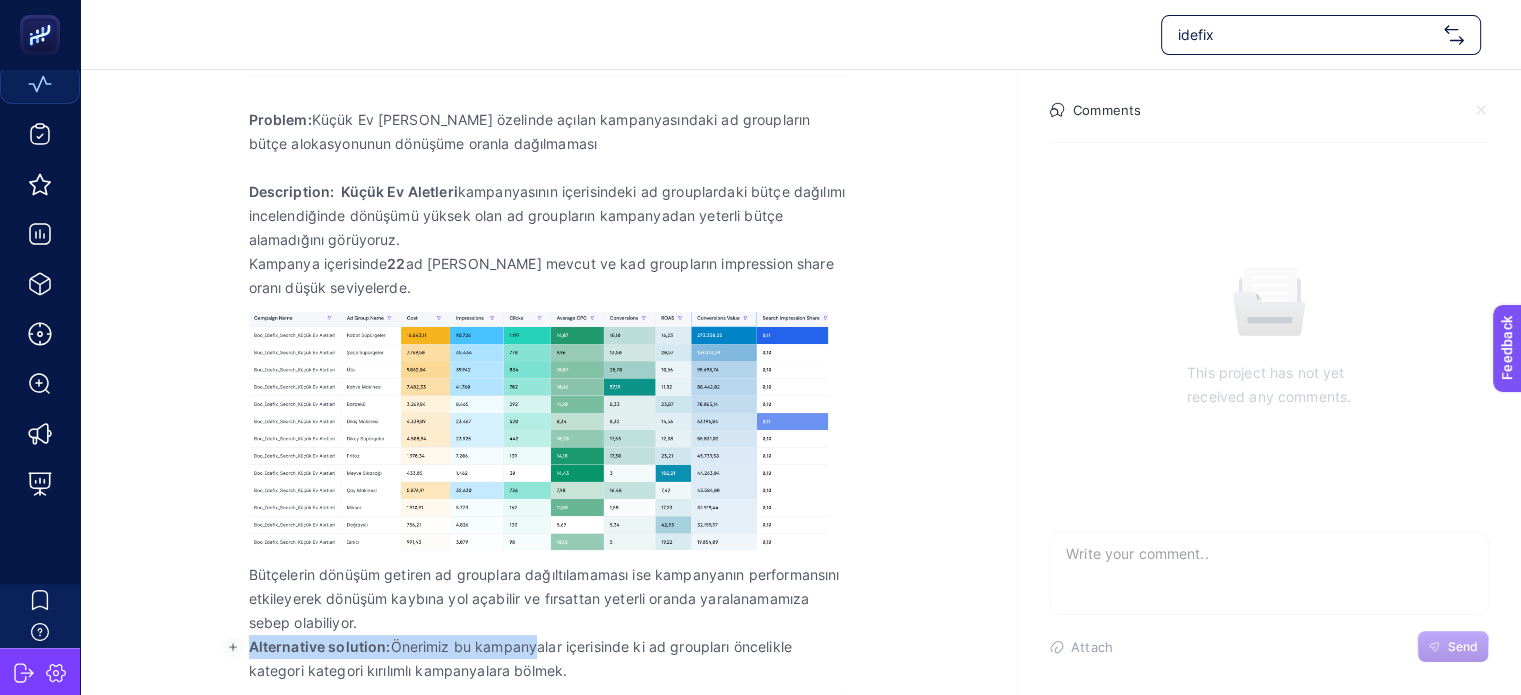 drag, startPoint x: 540, startPoint y: 648, endPoint x: 712, endPoint y: 627, distance: 173.27724 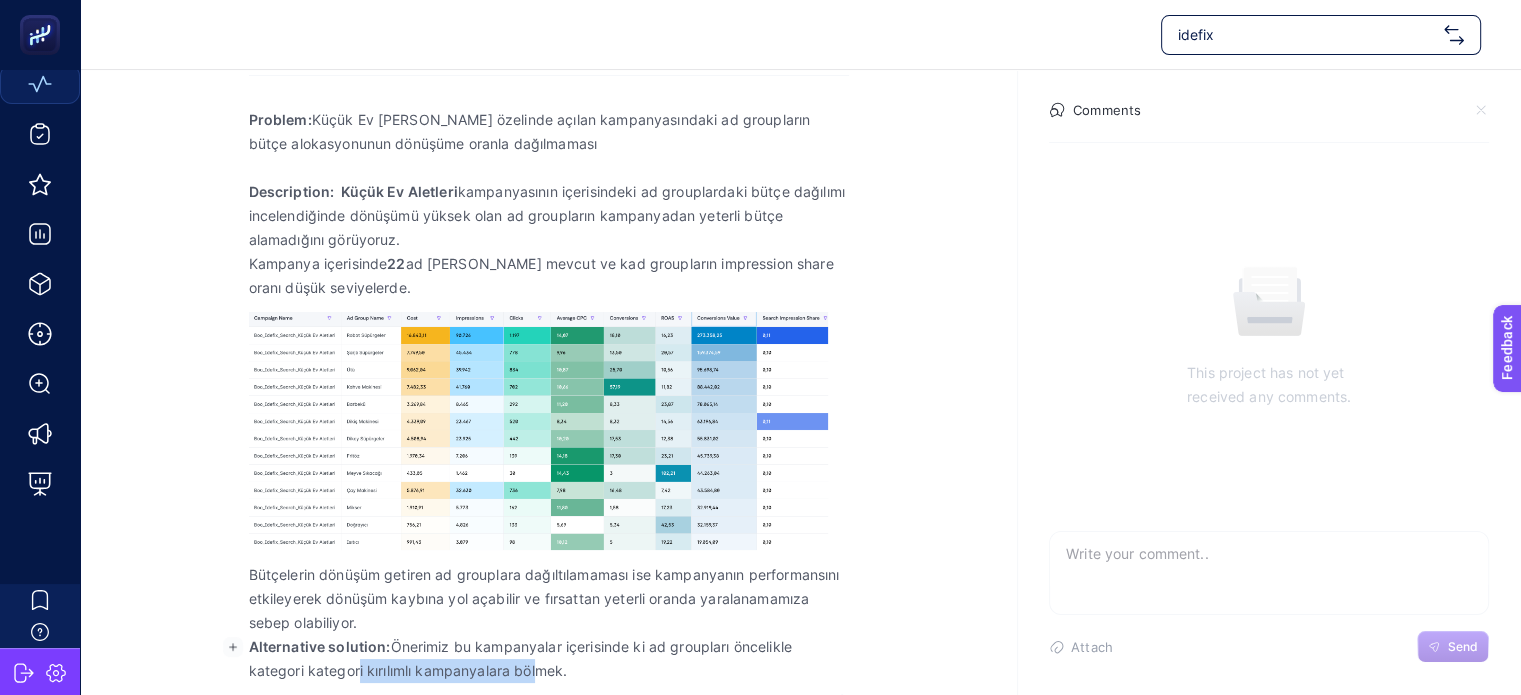 drag, startPoint x: 357, startPoint y: 673, endPoint x: 544, endPoint y: 658, distance: 187.60065 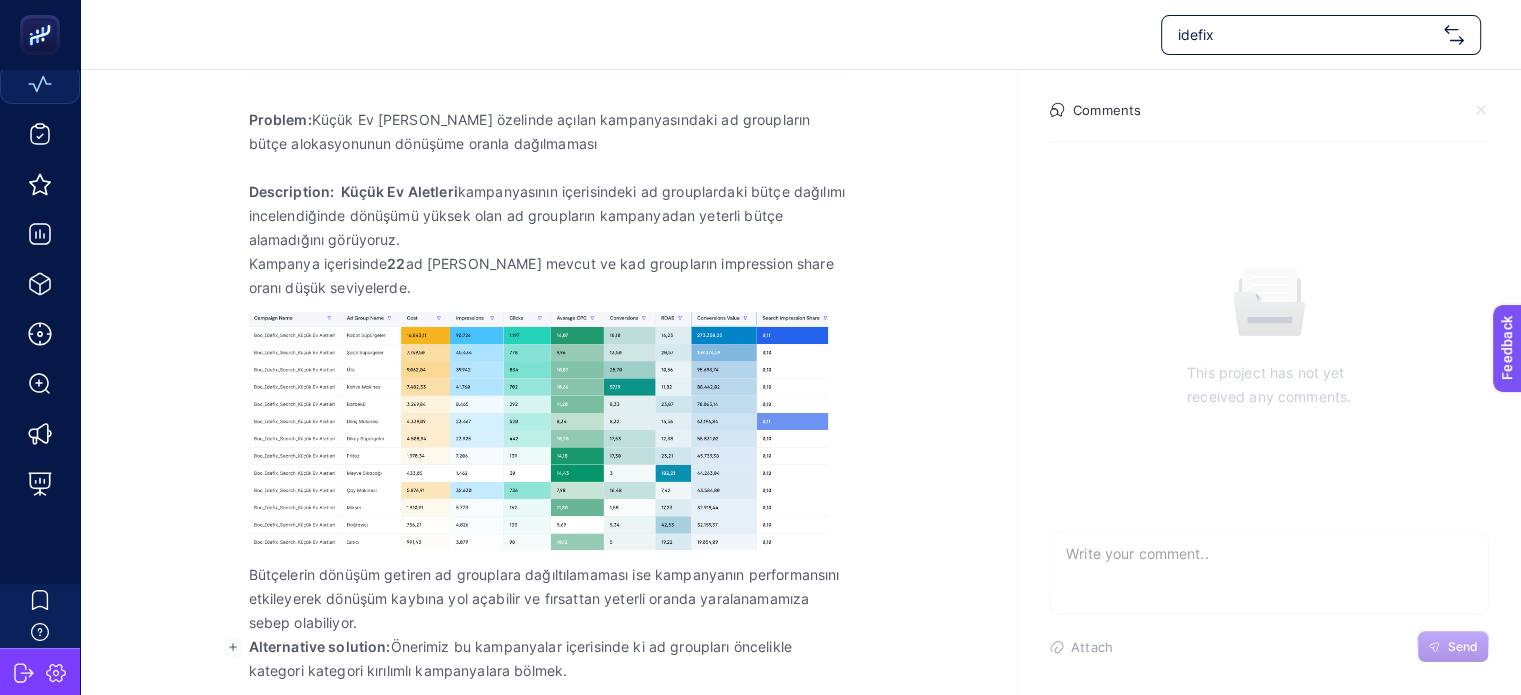 click on "Alternative solution:  Önerimiz bu kampanyalar içerisinde ki ad groupları öncelikle kategori kategori kırılımlı kampanyalara bölmek." at bounding box center [549, 659] 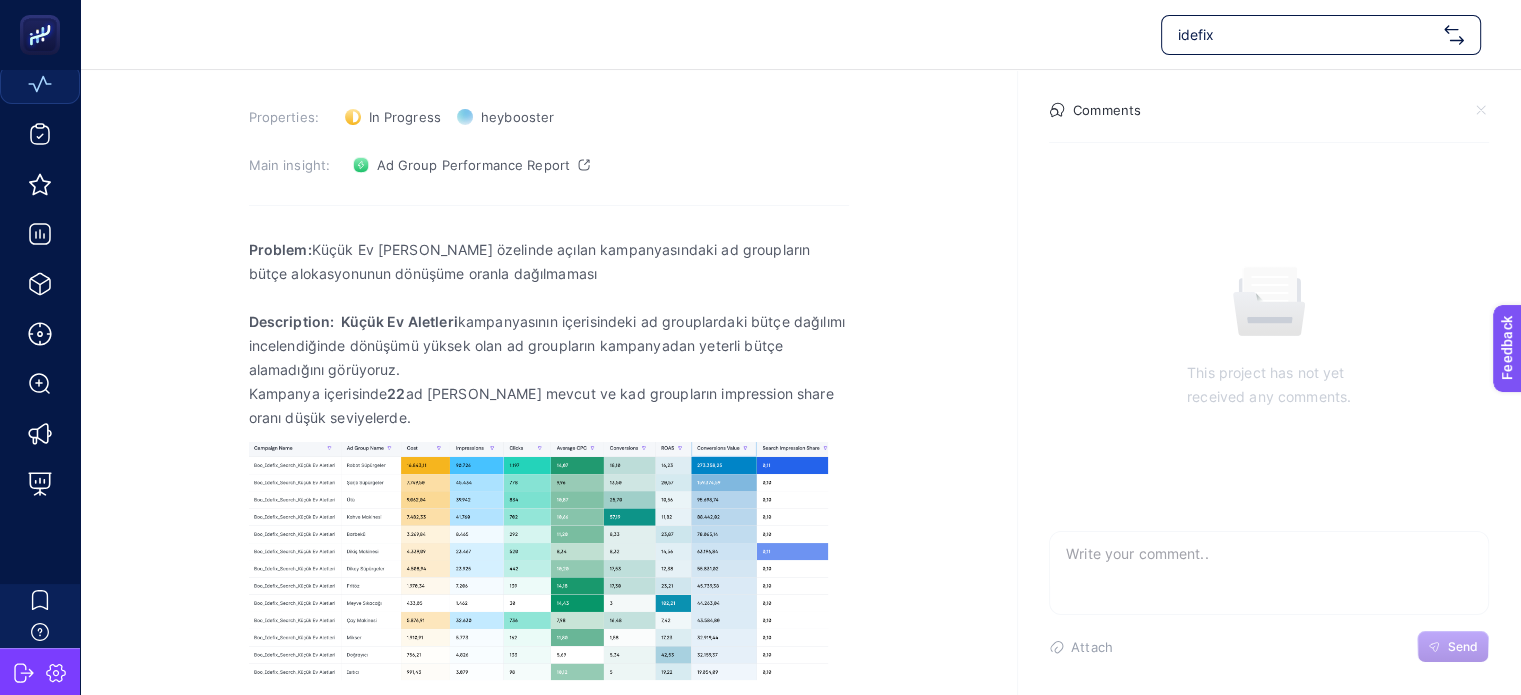 scroll, scrollTop: 31, scrollLeft: 0, axis: vertical 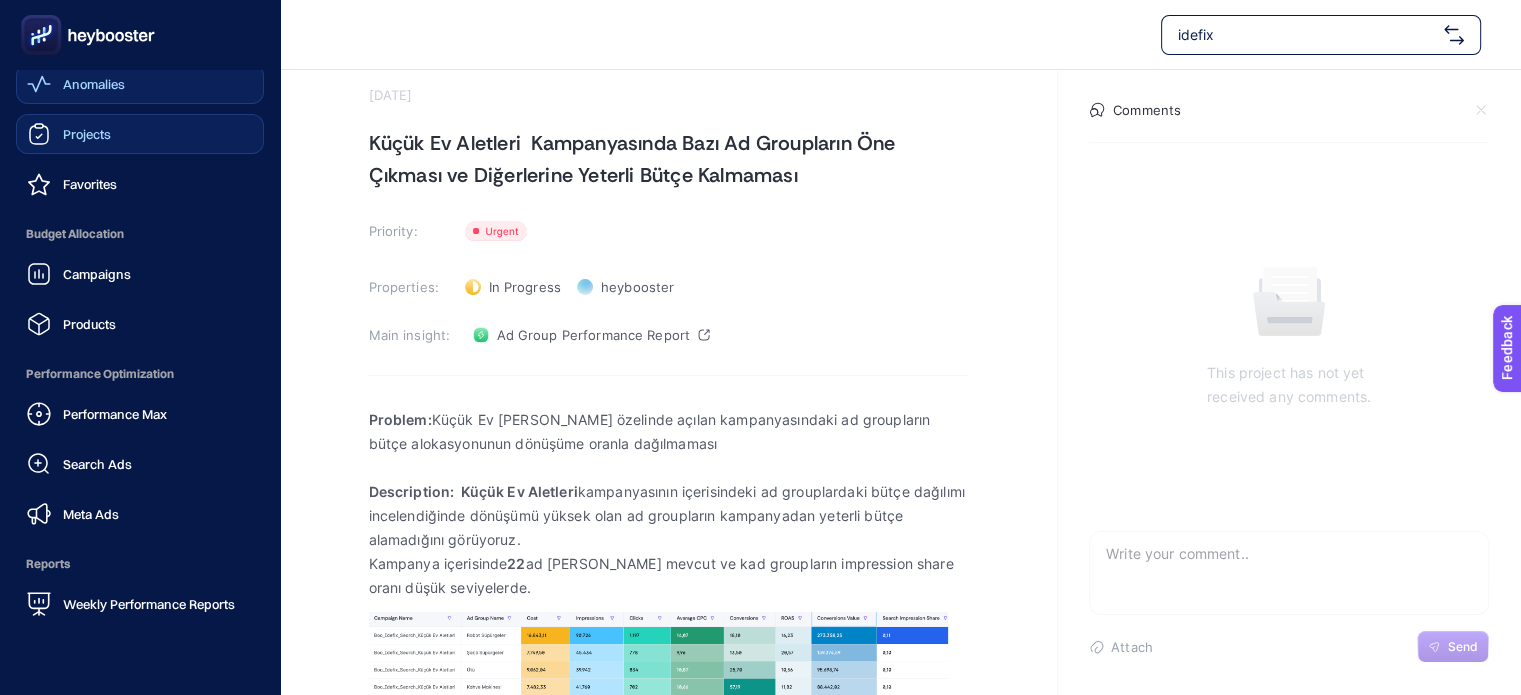 click on "Projects" at bounding box center (140, 134) 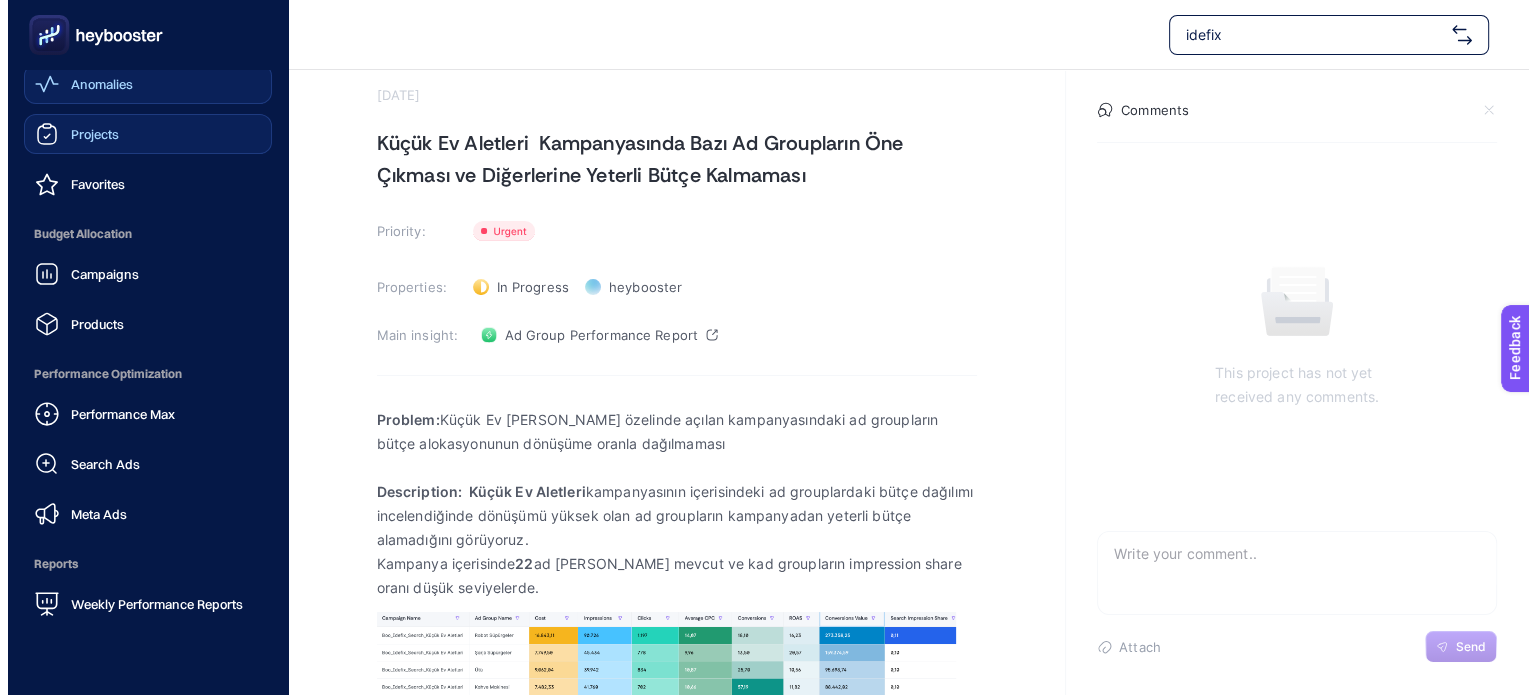 scroll, scrollTop: 0, scrollLeft: 0, axis: both 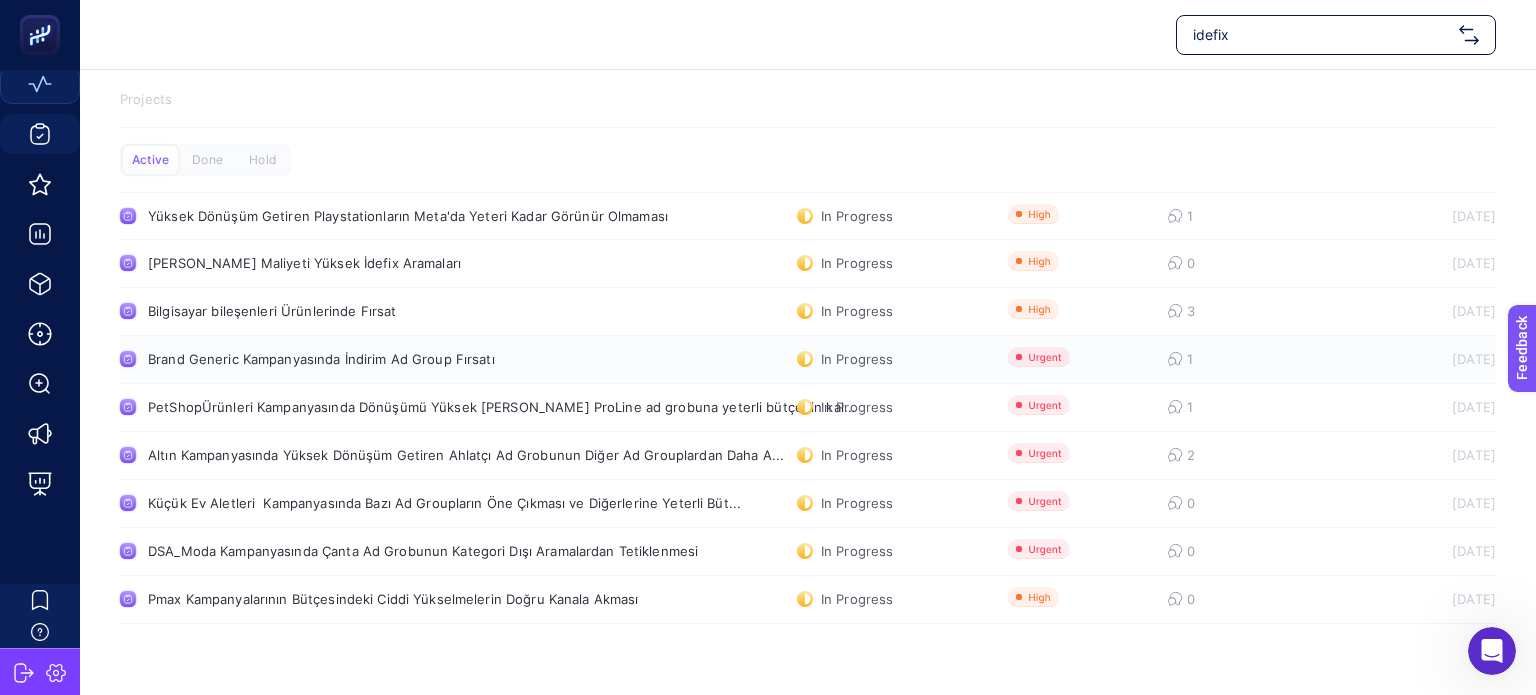 click on "Brand Generic Kampanyasında İndirim Ad Group Fırsatı  In Progress  1 [DATE]" 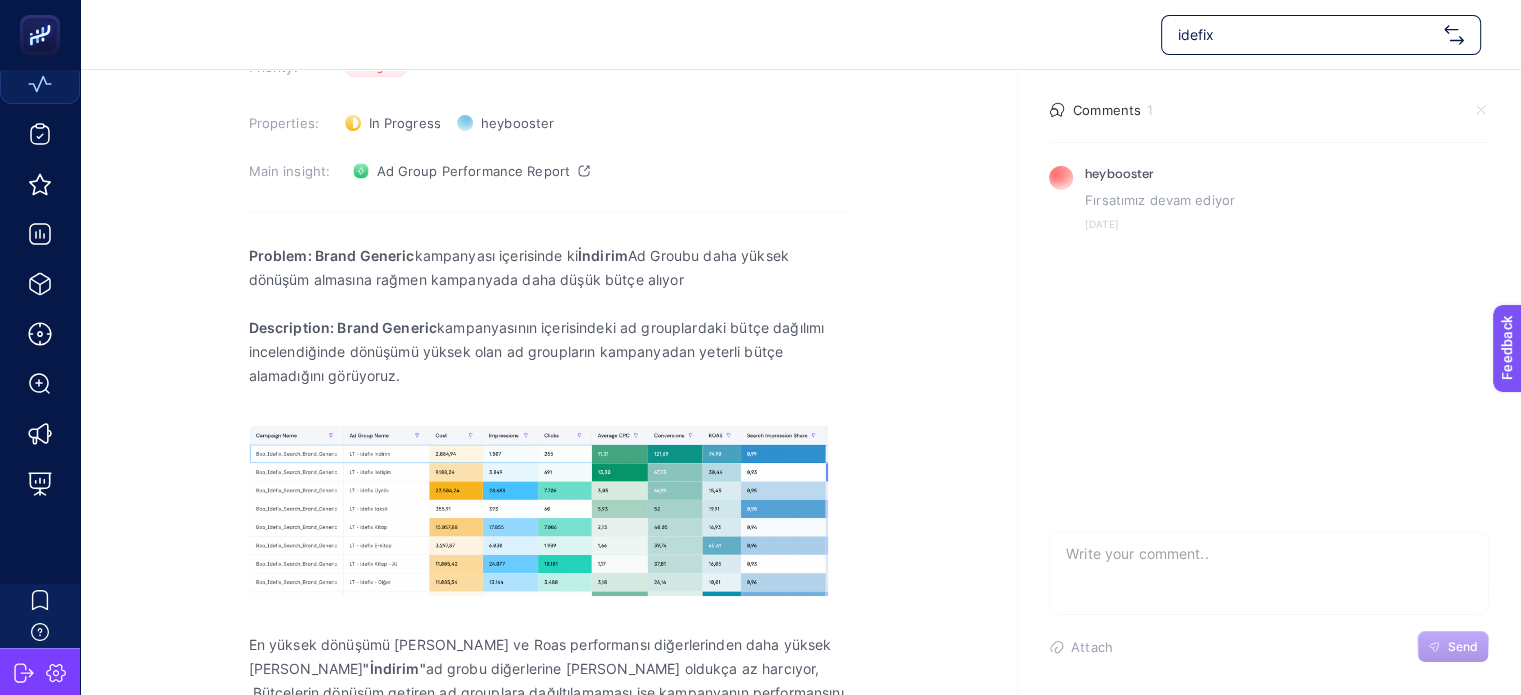 scroll, scrollTop: 280, scrollLeft: 0, axis: vertical 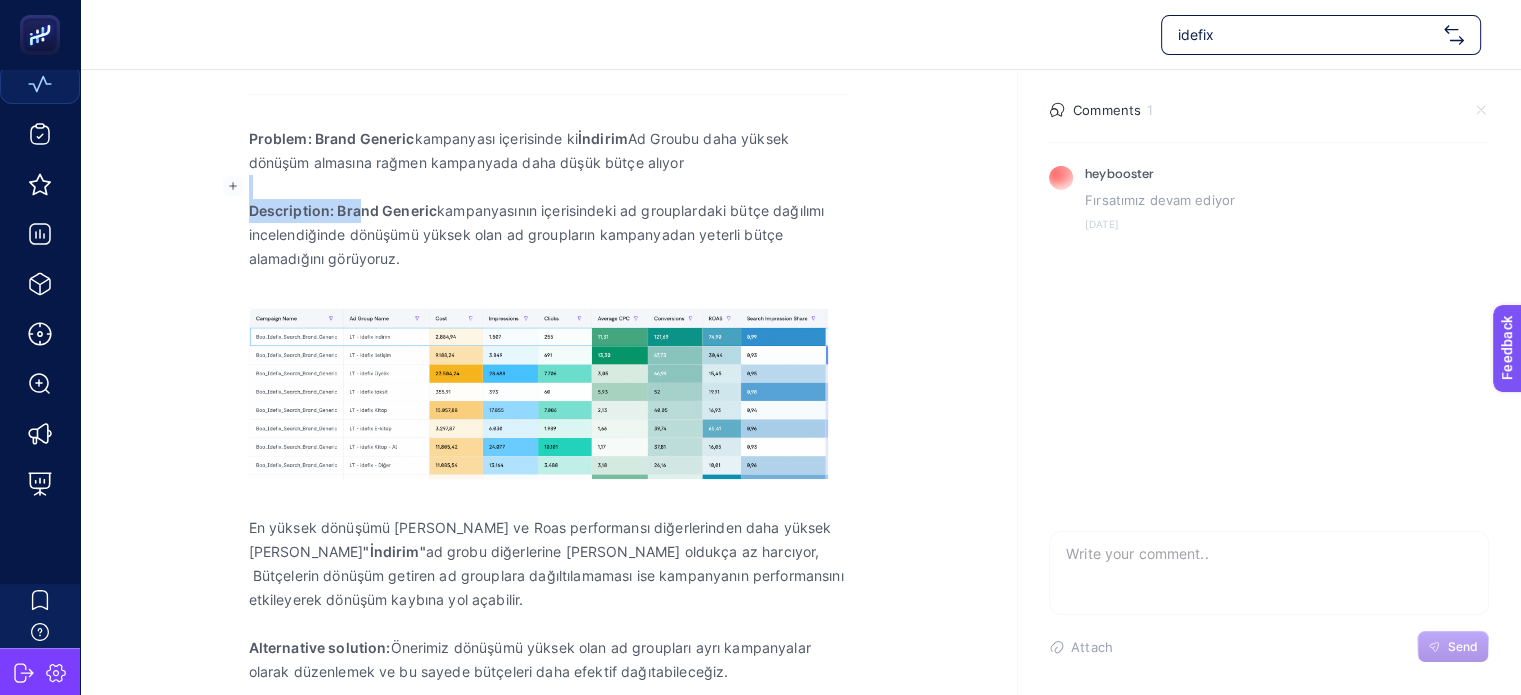drag, startPoint x: 457, startPoint y: 191, endPoint x: 506, endPoint y: 180, distance: 50.219517 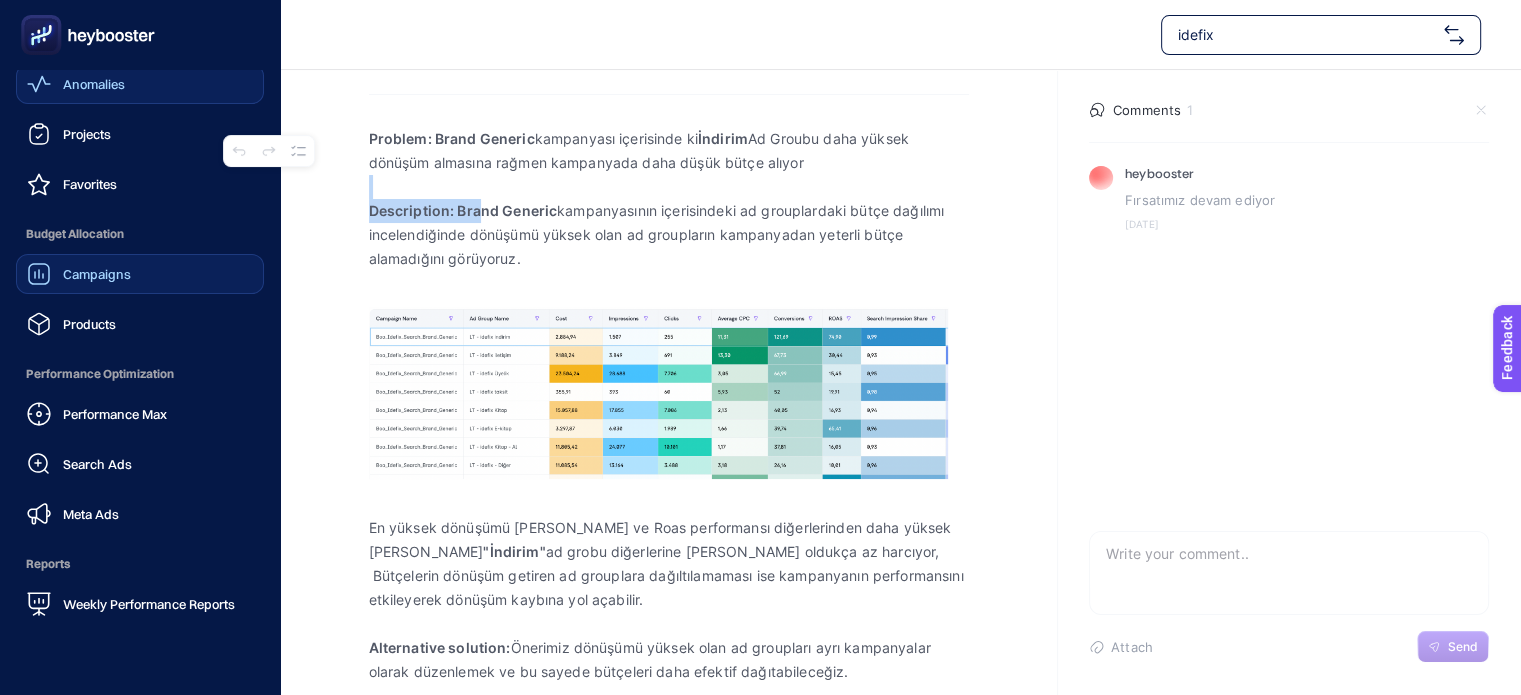click on "Campaigns" at bounding box center [97, 274] 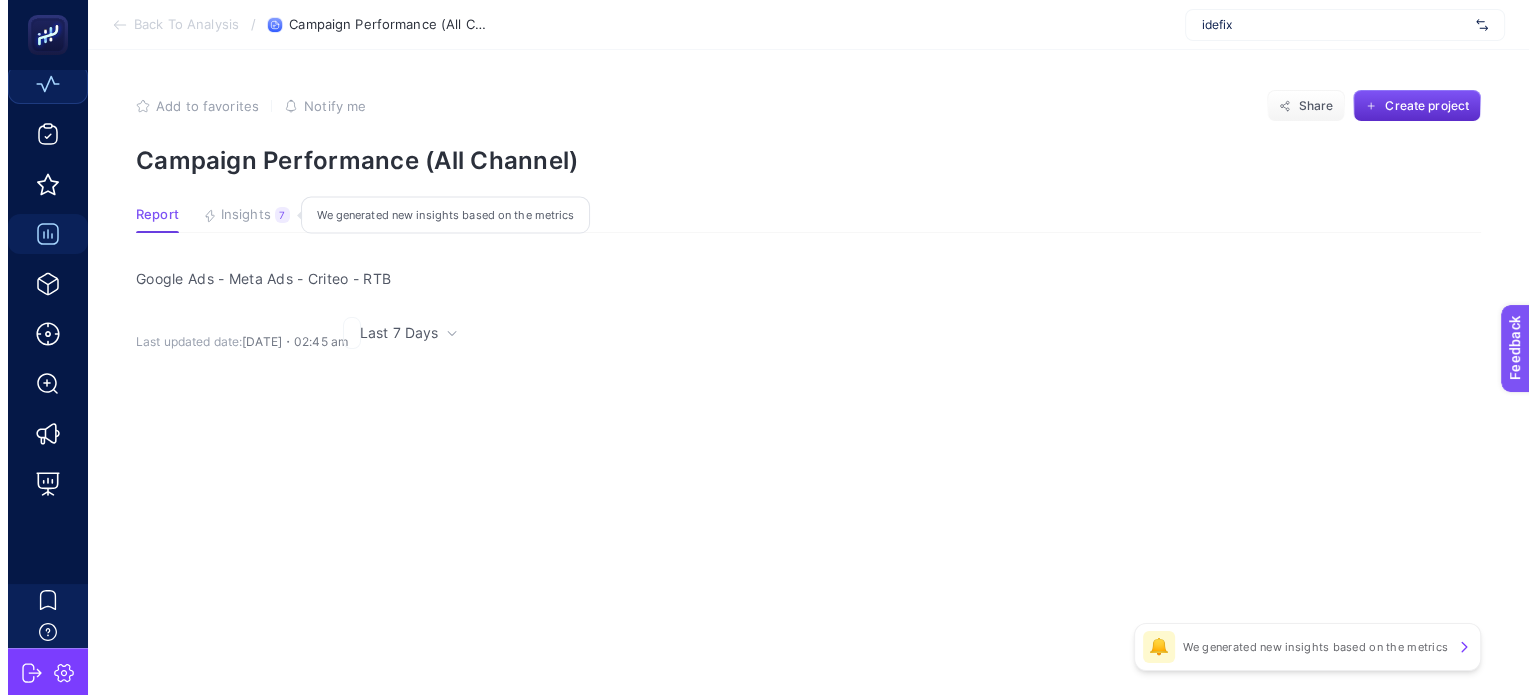 scroll, scrollTop: 0, scrollLeft: 0, axis: both 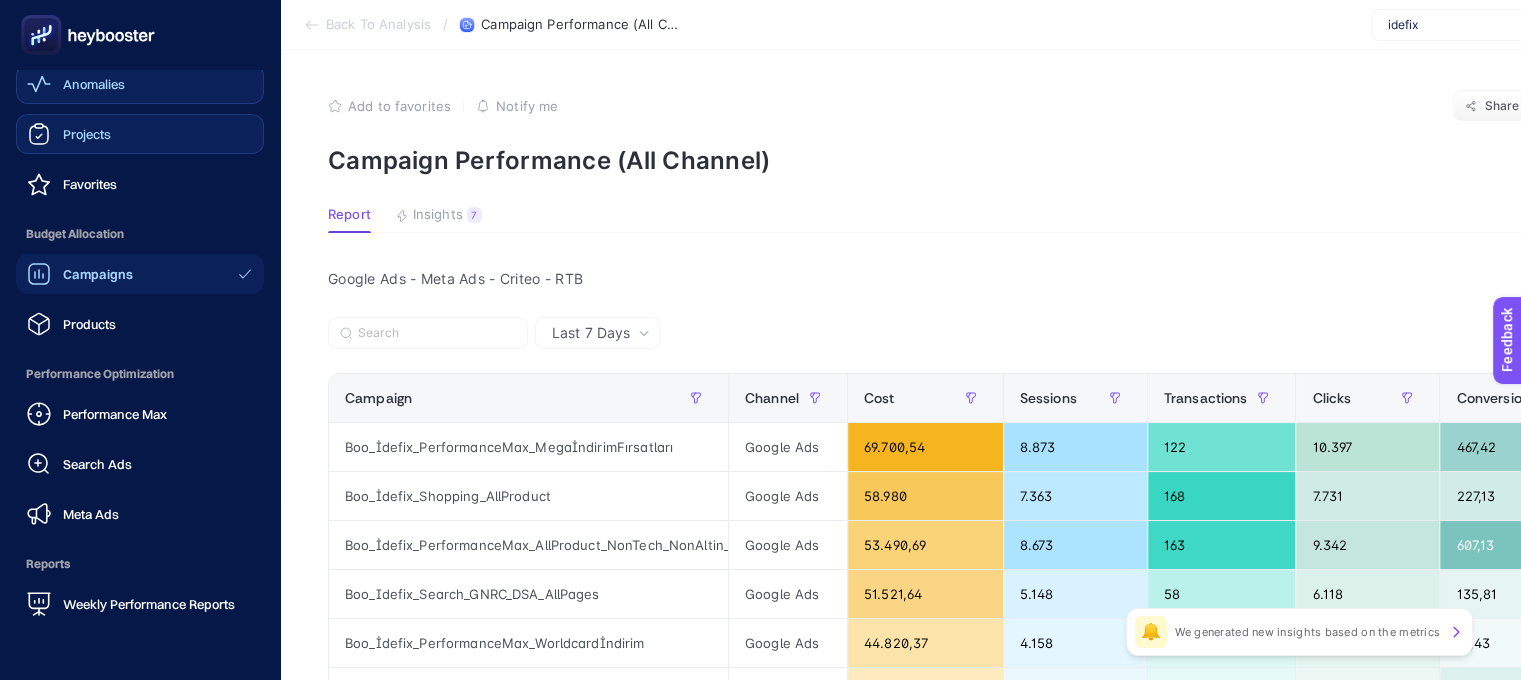 click on "Projects" at bounding box center [87, 134] 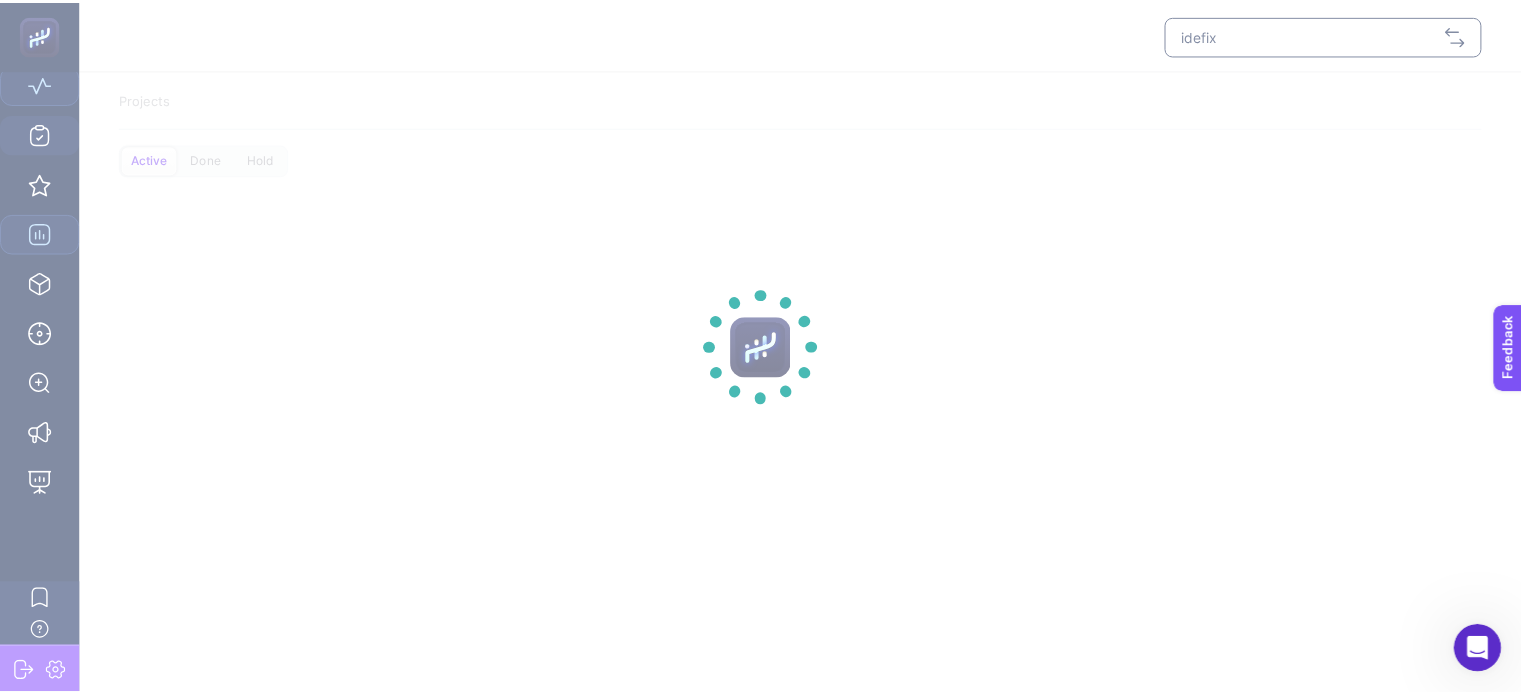 scroll, scrollTop: 0, scrollLeft: 0, axis: both 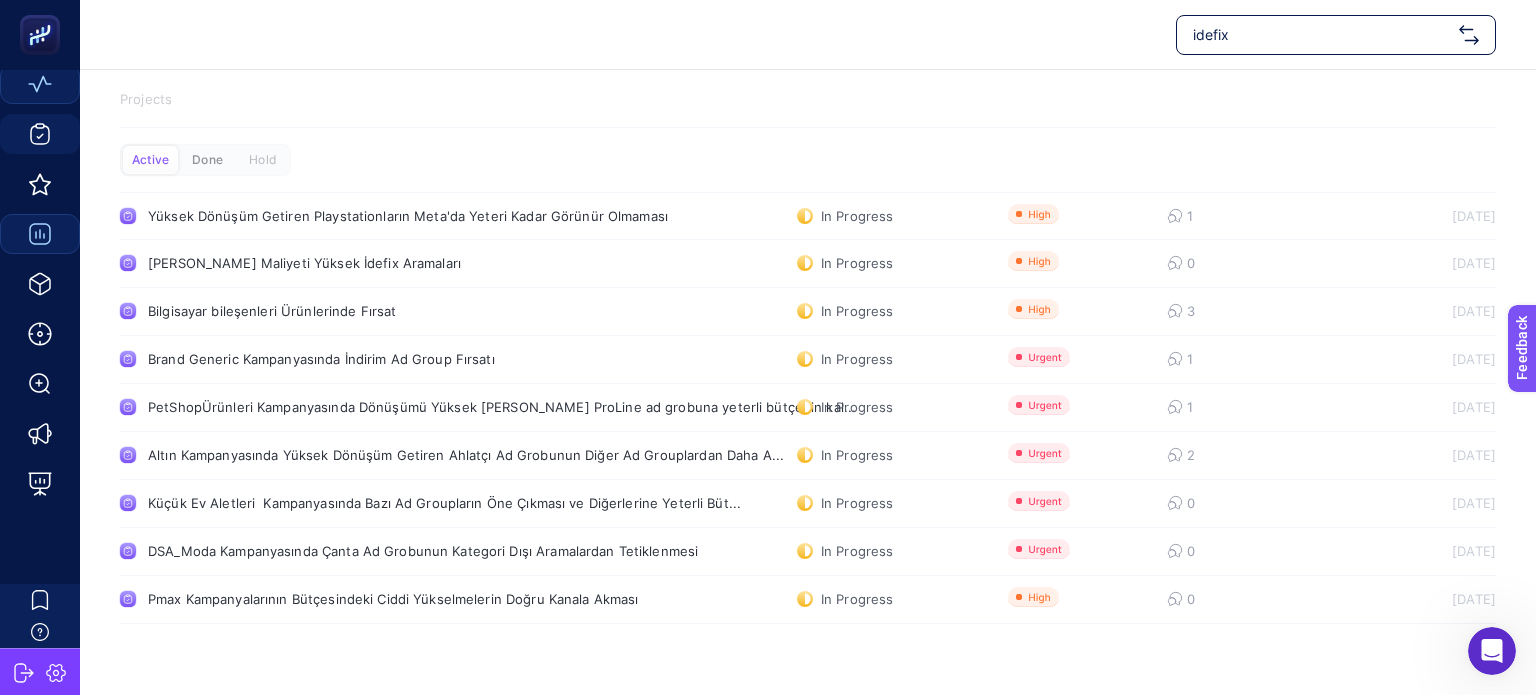 click on "Done" 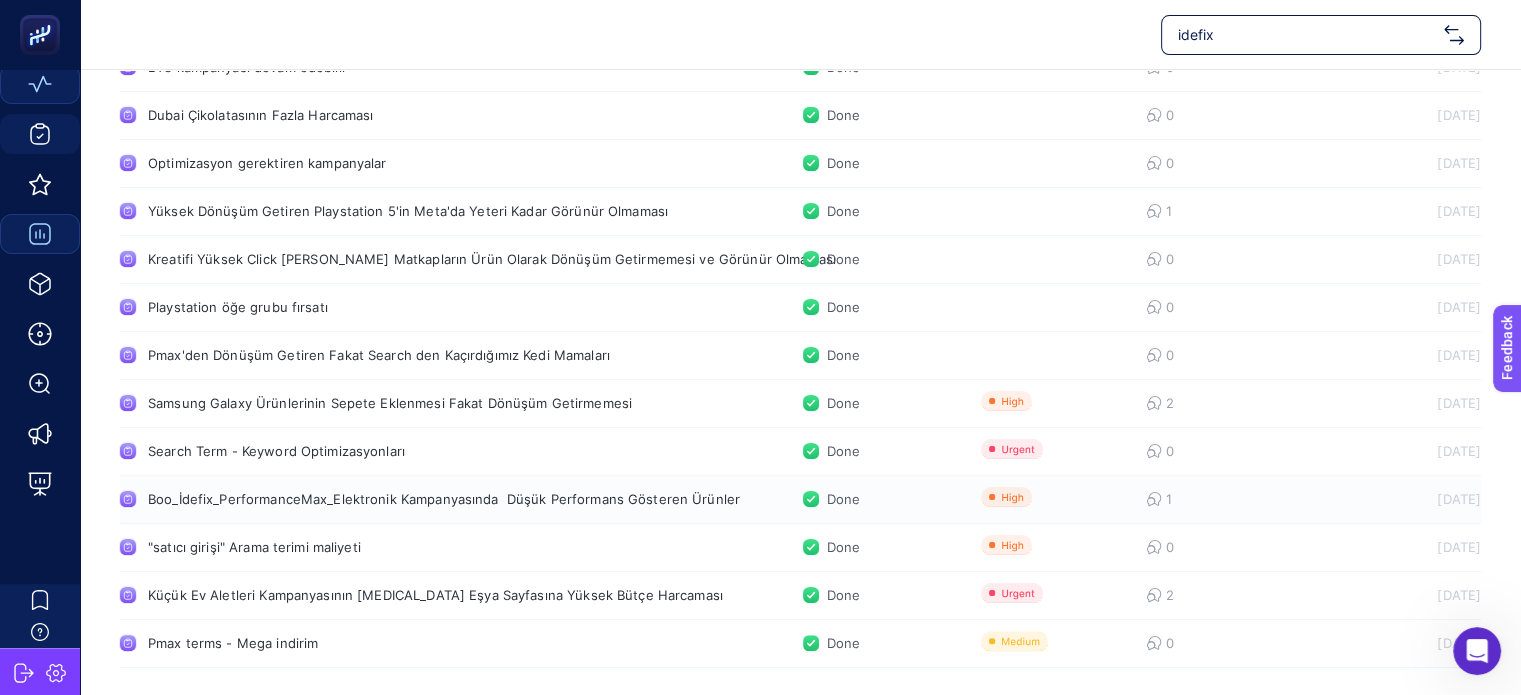 scroll, scrollTop: 0, scrollLeft: 0, axis: both 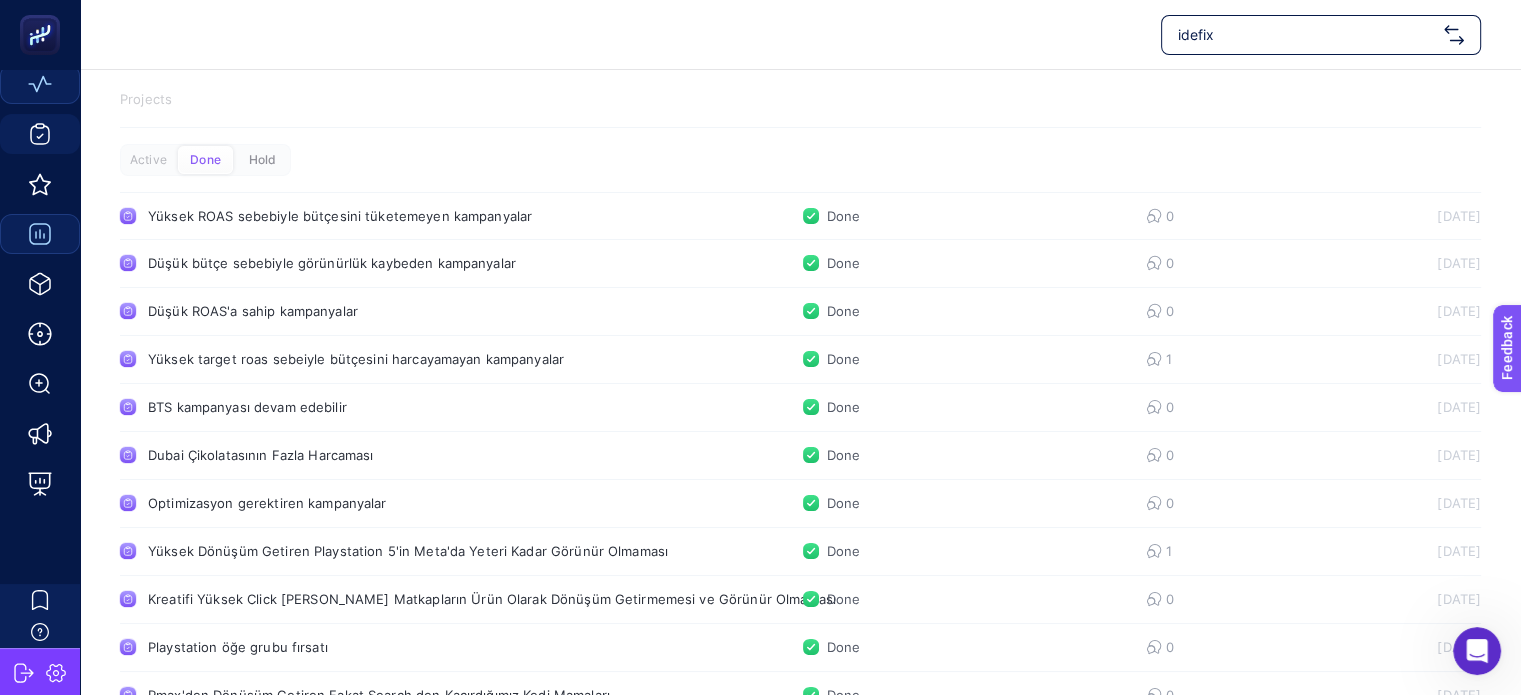 click on "Hold" 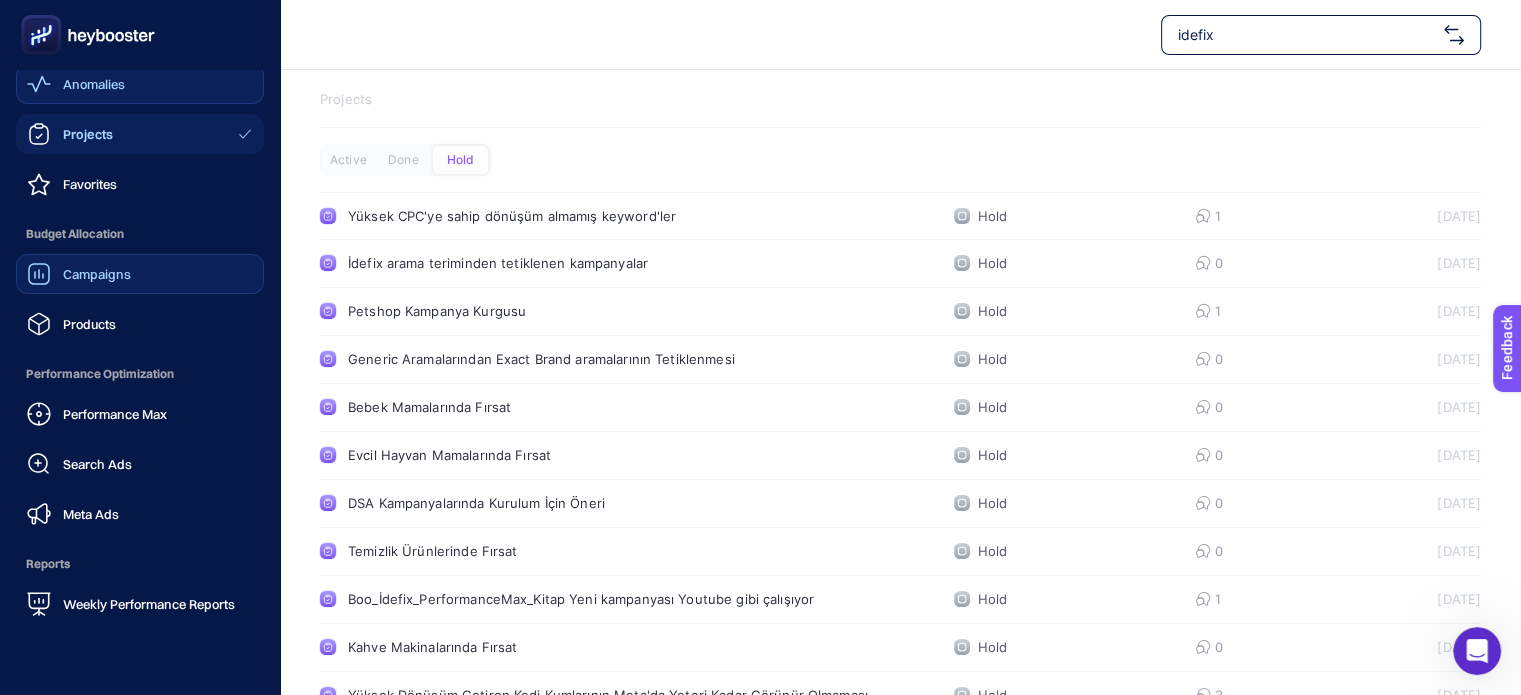 click on "Anomalies" at bounding box center [140, 84] 